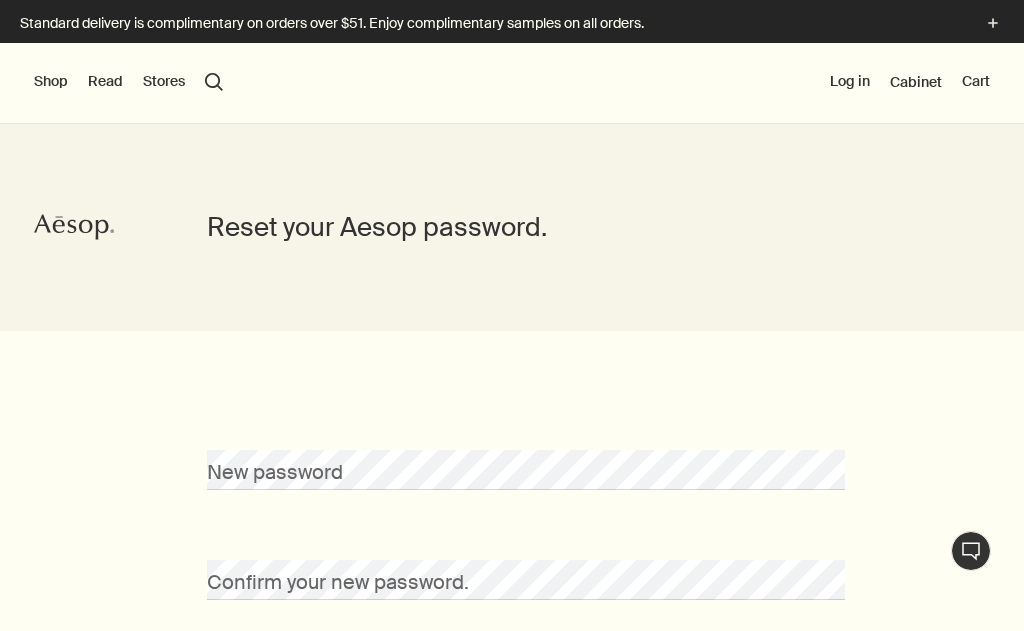 scroll, scrollTop: 0, scrollLeft: 0, axis: both 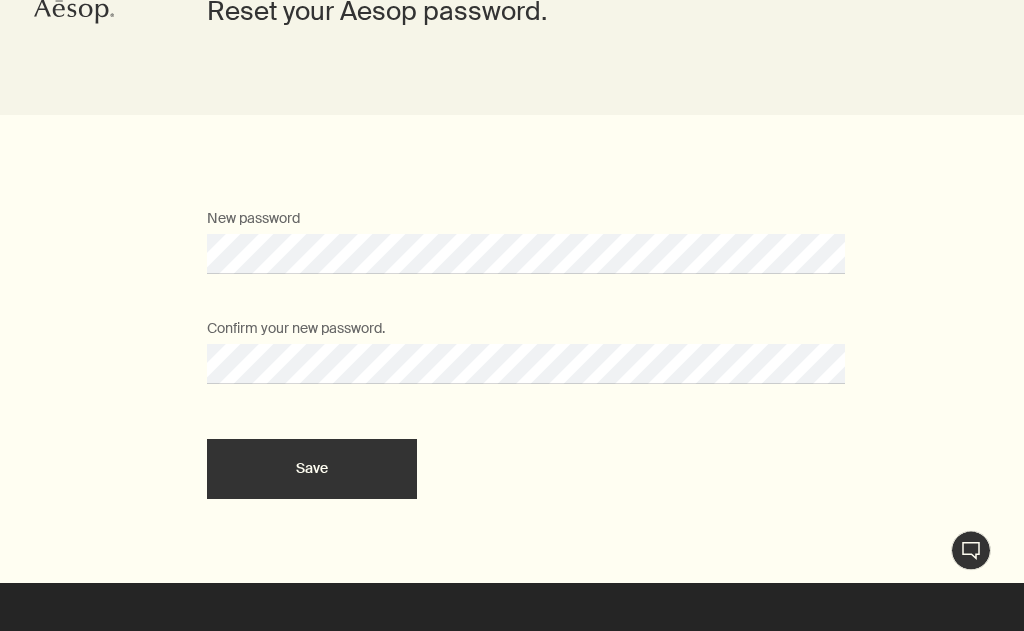 click on "Save" at bounding box center (312, 469) 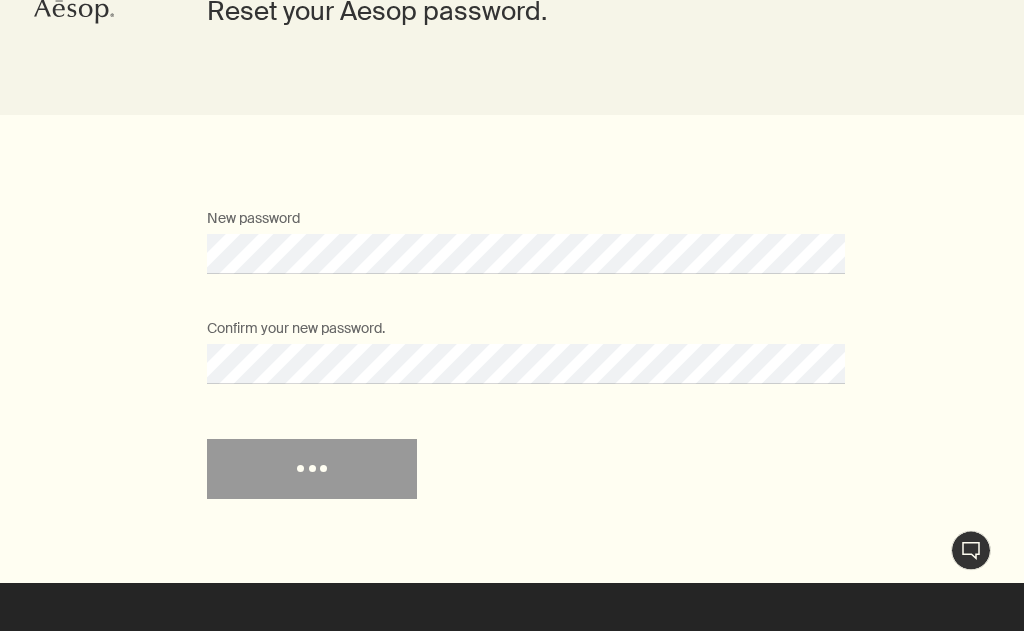 scroll, scrollTop: 216, scrollLeft: 0, axis: vertical 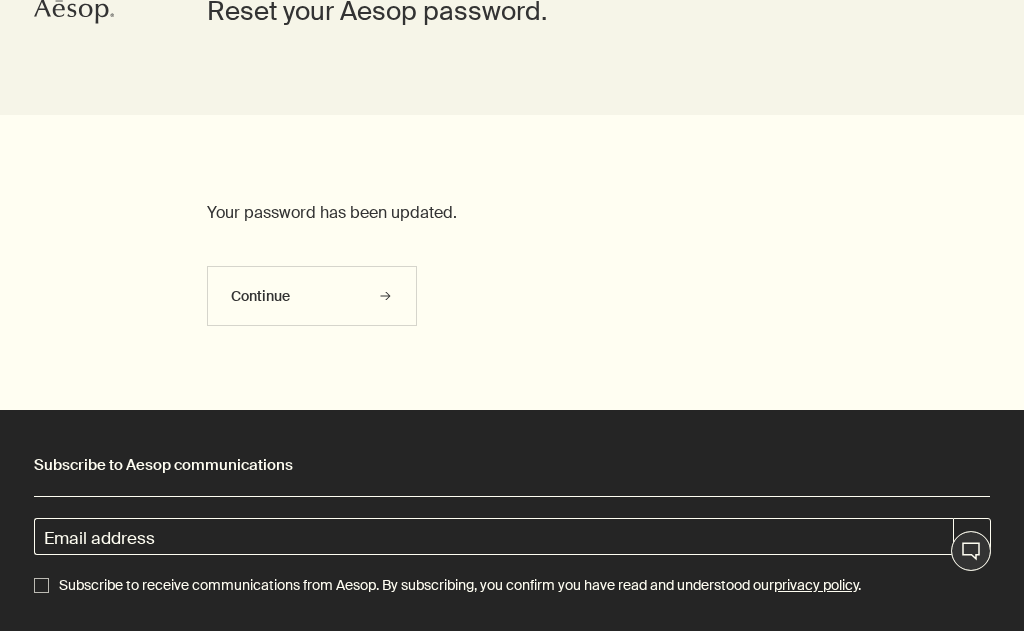 click on "Continue" at bounding box center (312, 296) 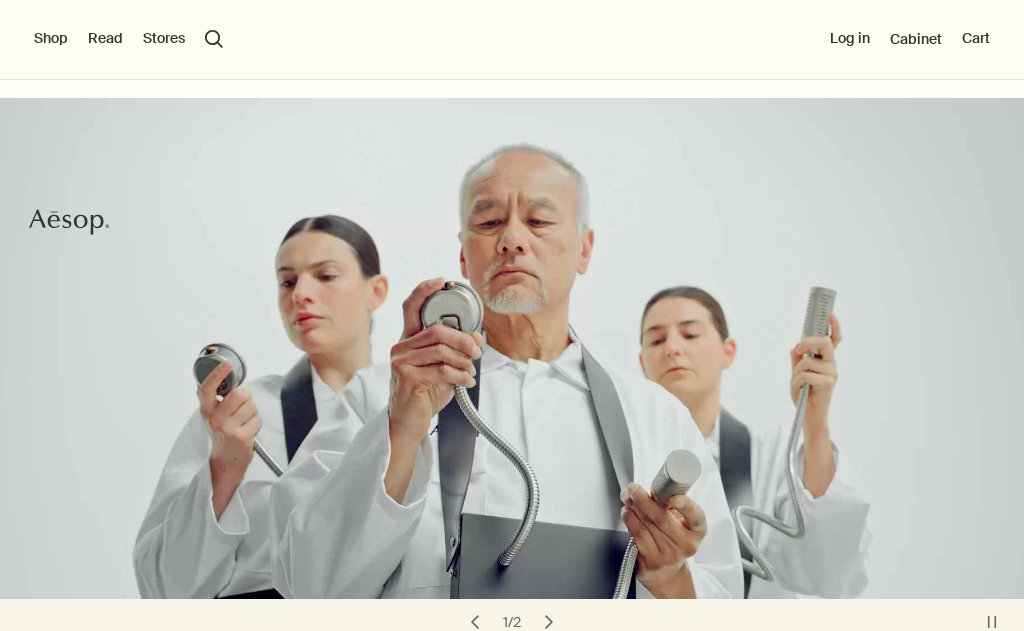 scroll, scrollTop: 230, scrollLeft: 0, axis: vertical 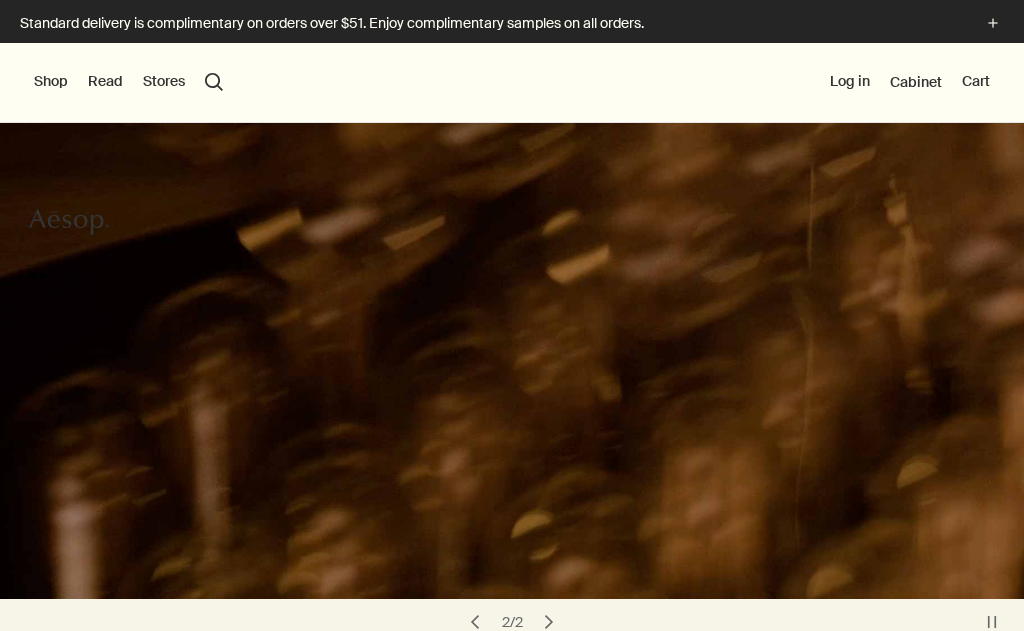 click on "Log in" at bounding box center (850, 82) 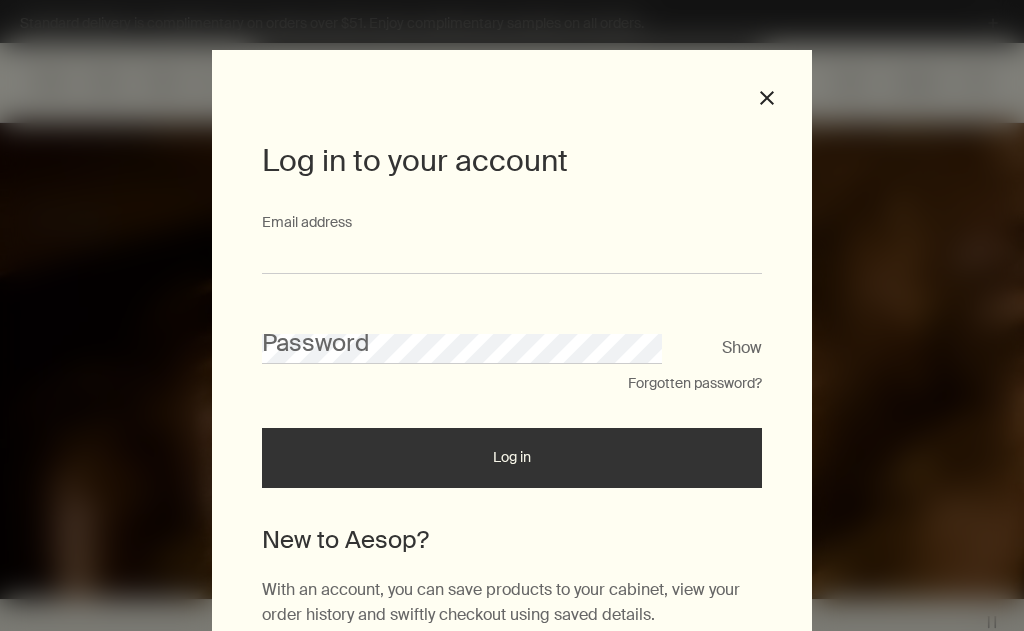 click on "Email address" at bounding box center [512, 255] 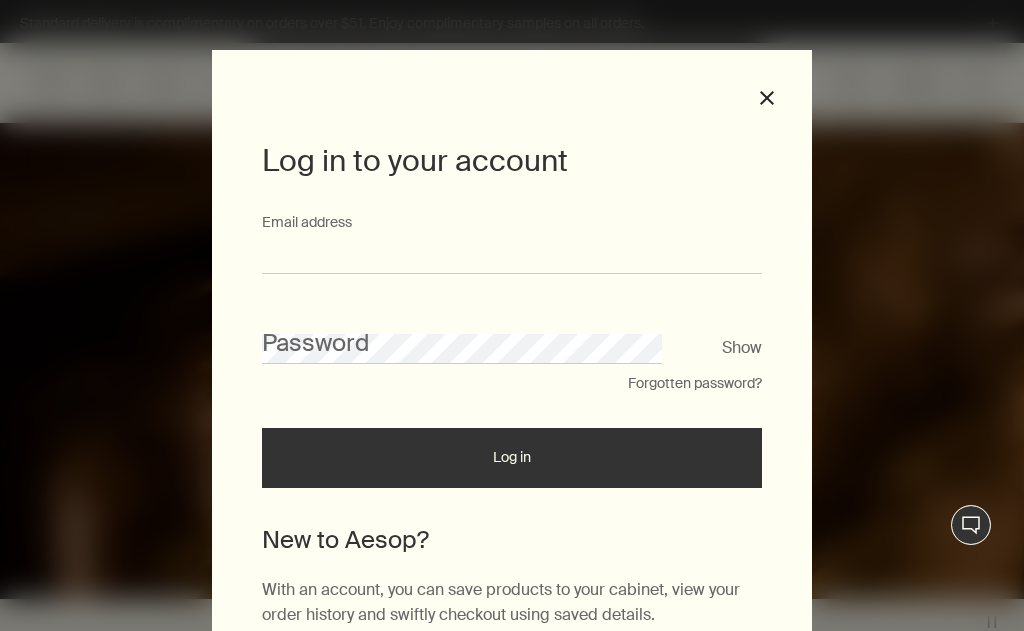 type on "**********" 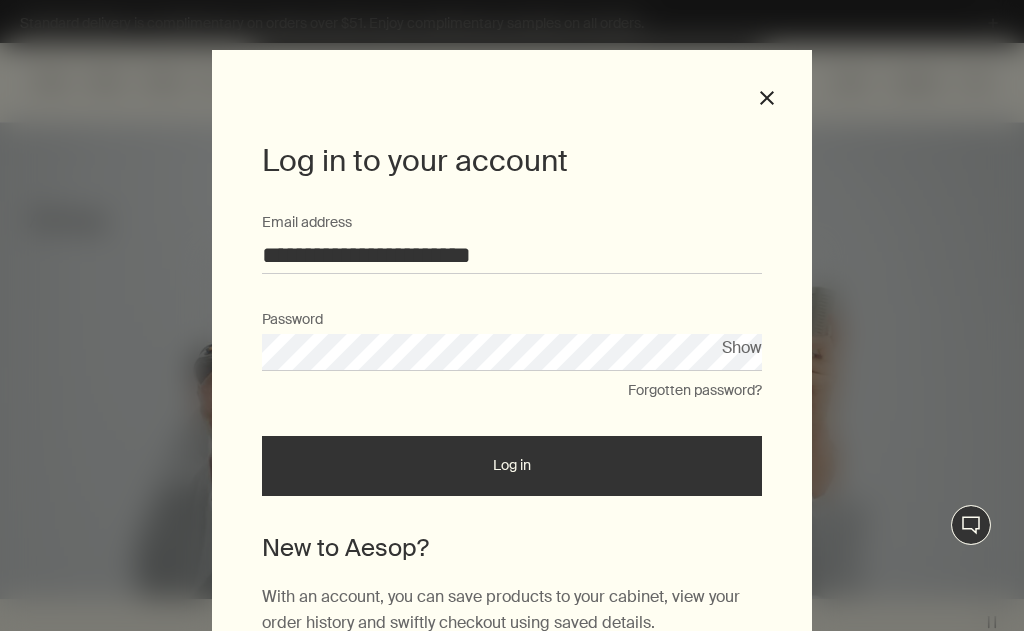 click on "Log in" at bounding box center (512, 466) 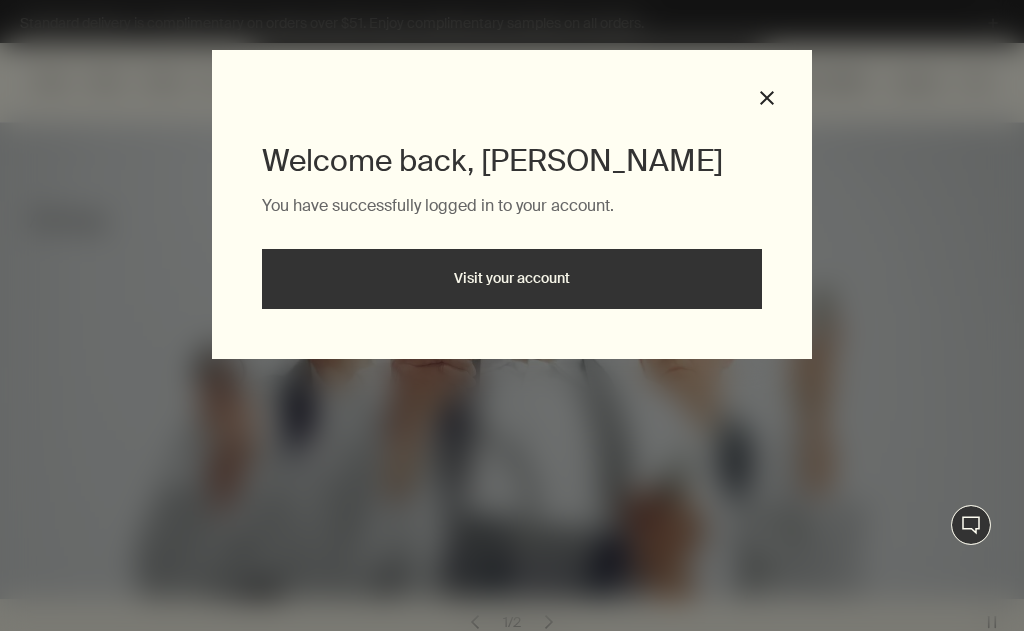 click on "Visit your account" at bounding box center (512, 279) 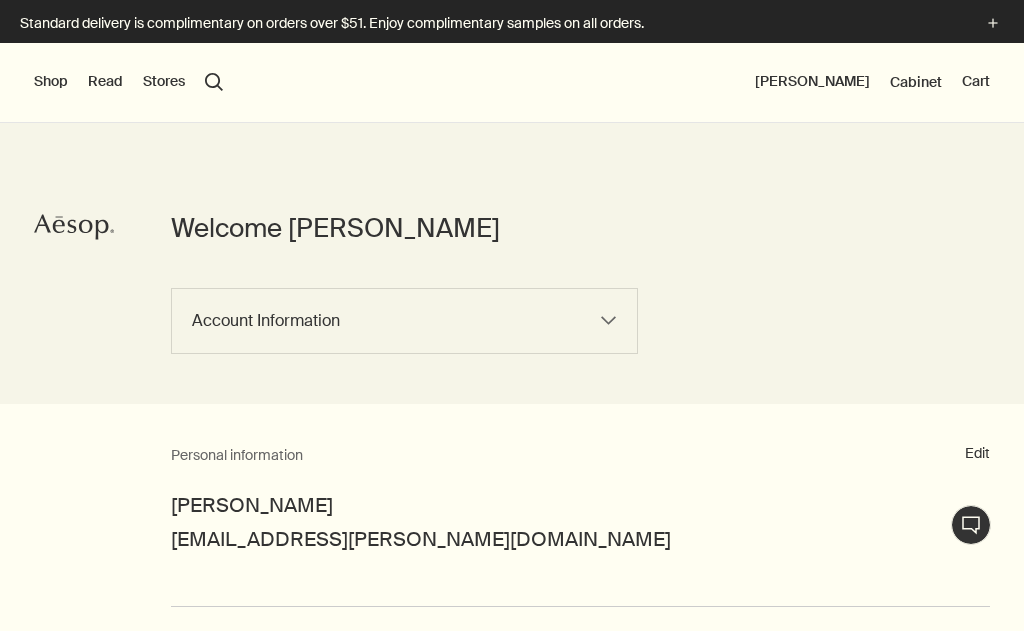 scroll, scrollTop: 0, scrollLeft: 0, axis: both 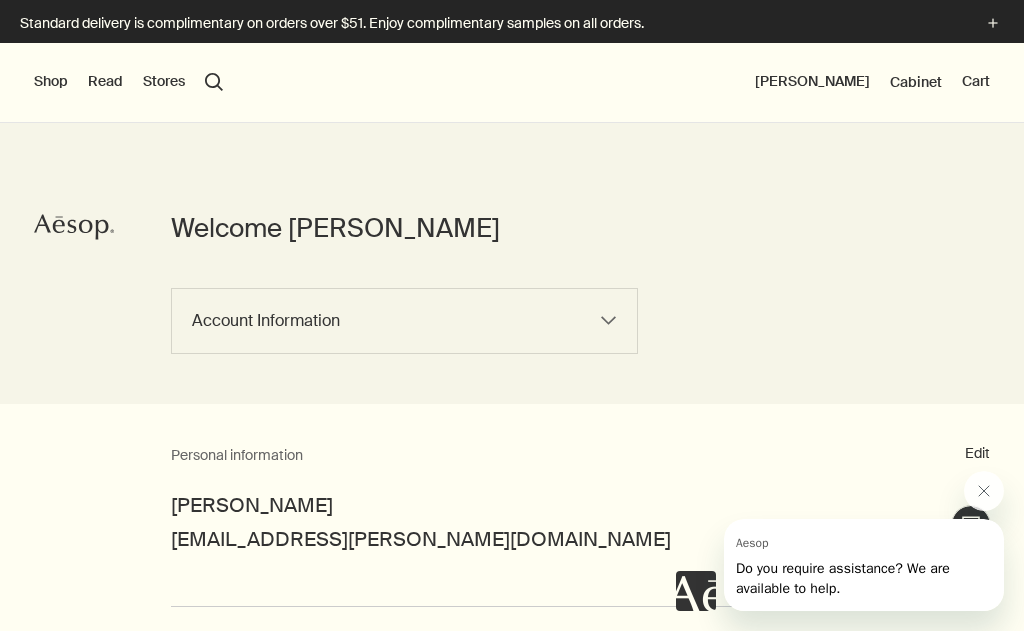 click 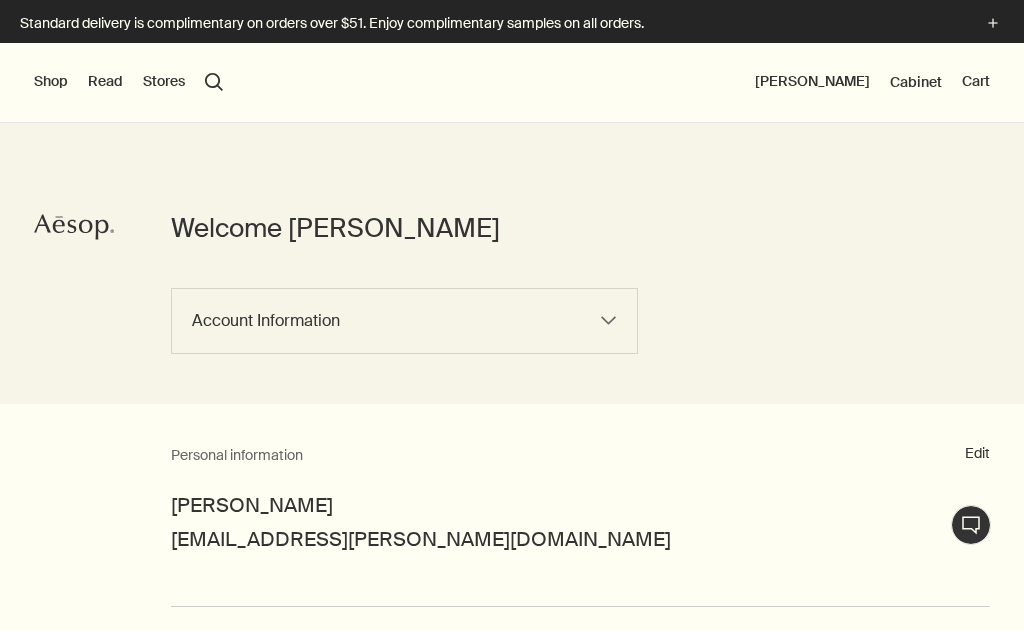 click on "Shop" at bounding box center (51, 82) 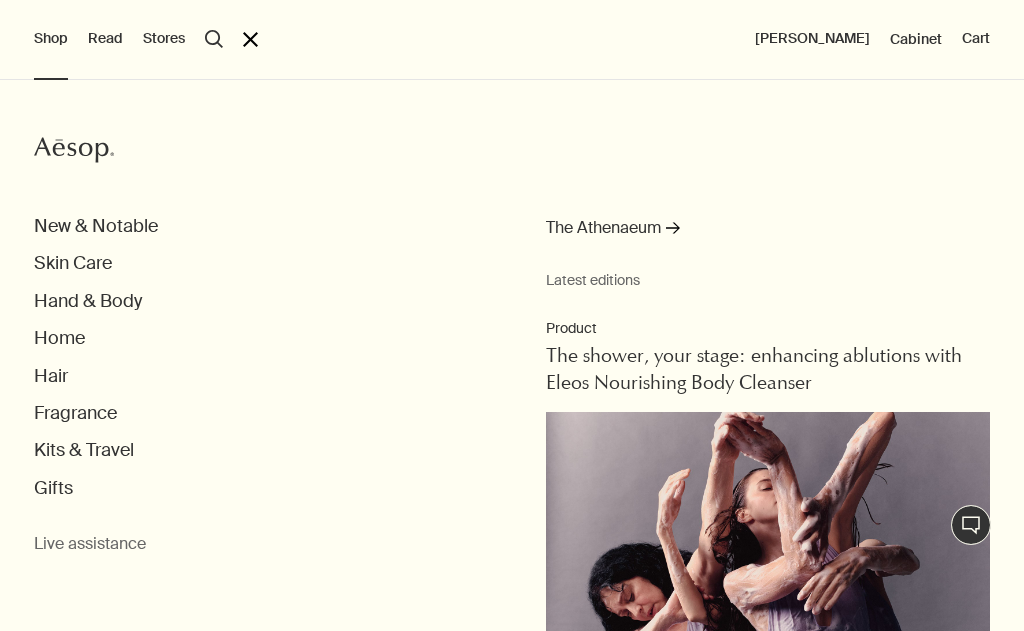 scroll, scrollTop: 0, scrollLeft: 0, axis: both 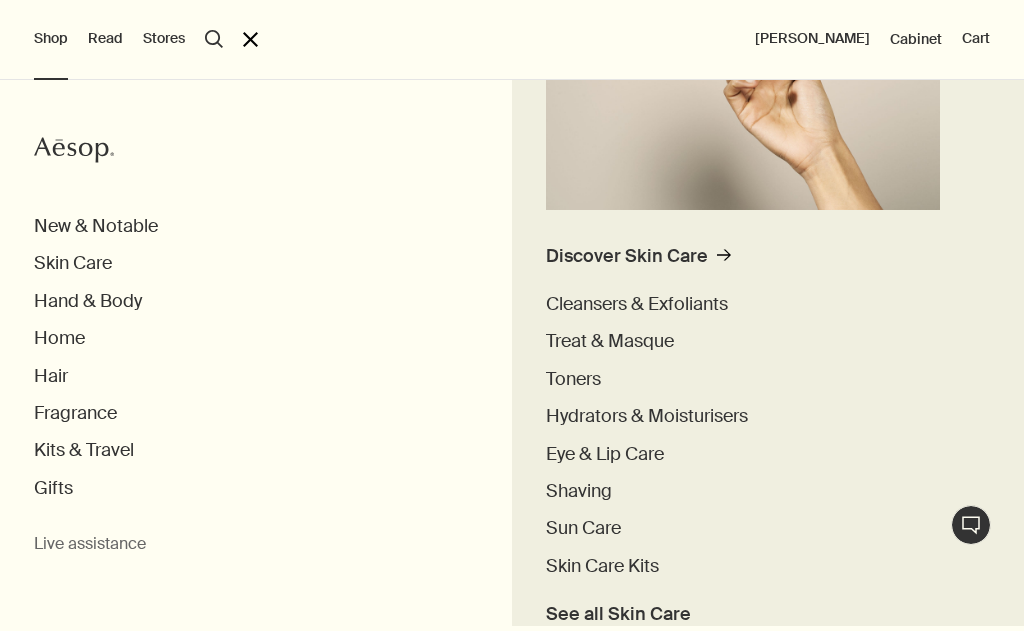 click on "Hydrators & Moisturisers" at bounding box center (647, 416) 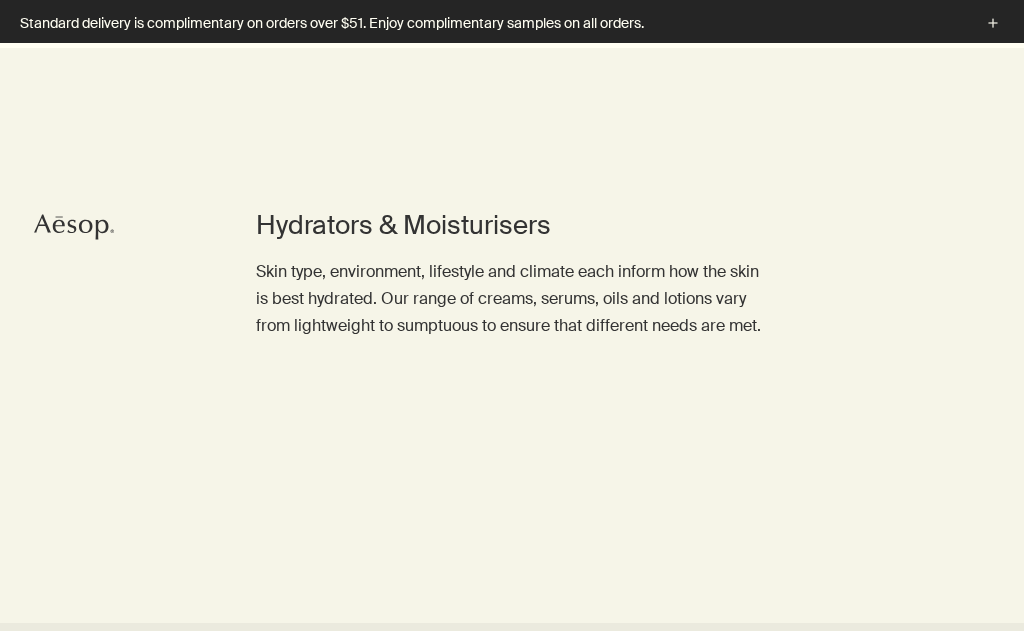 scroll, scrollTop: 363, scrollLeft: 0, axis: vertical 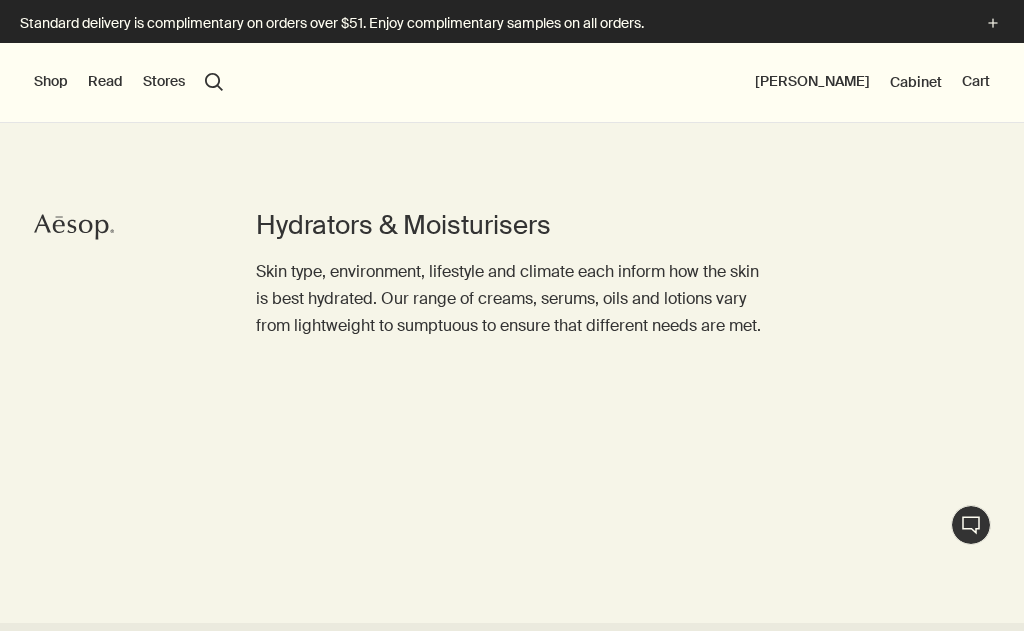 click on "Cabinet" at bounding box center (916, 82) 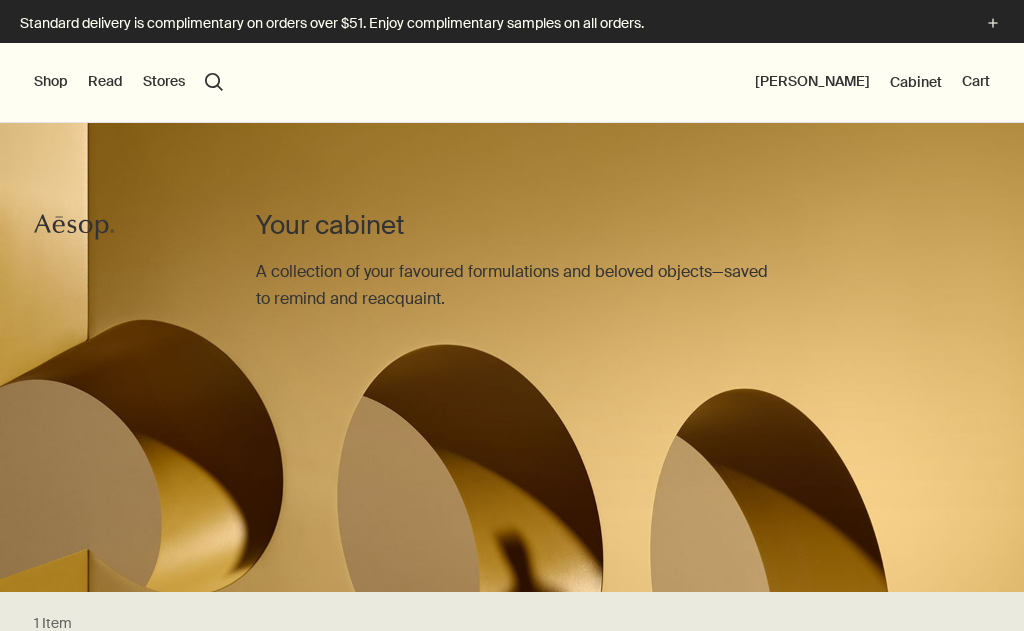 scroll, scrollTop: 0, scrollLeft: 0, axis: both 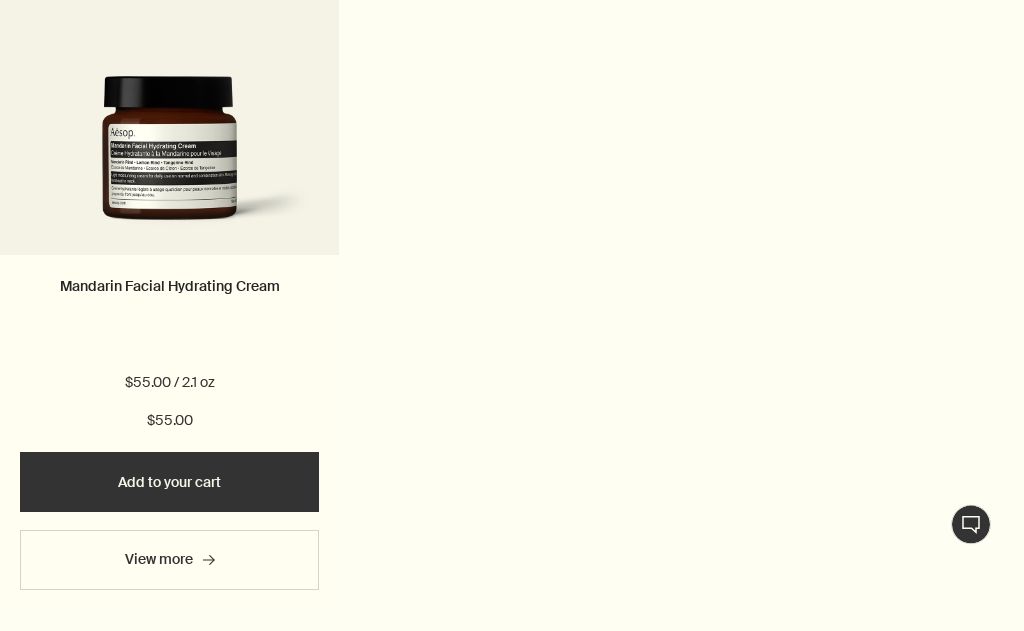 click on "View more   rightArrow" at bounding box center (169, 561) 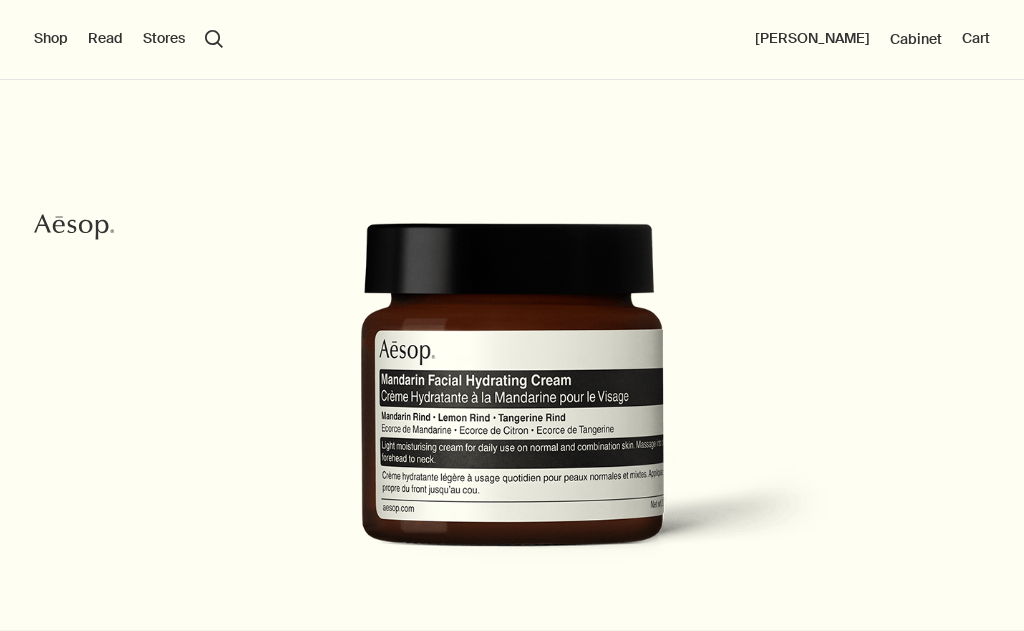 scroll, scrollTop: 0, scrollLeft: 0, axis: both 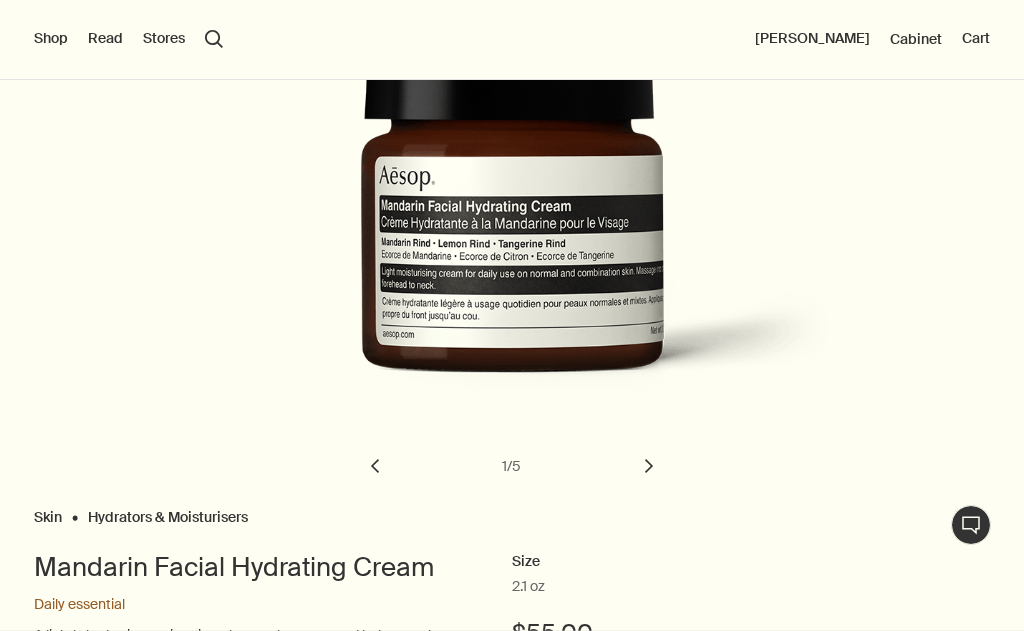 click on "chevron" at bounding box center (649, 466) 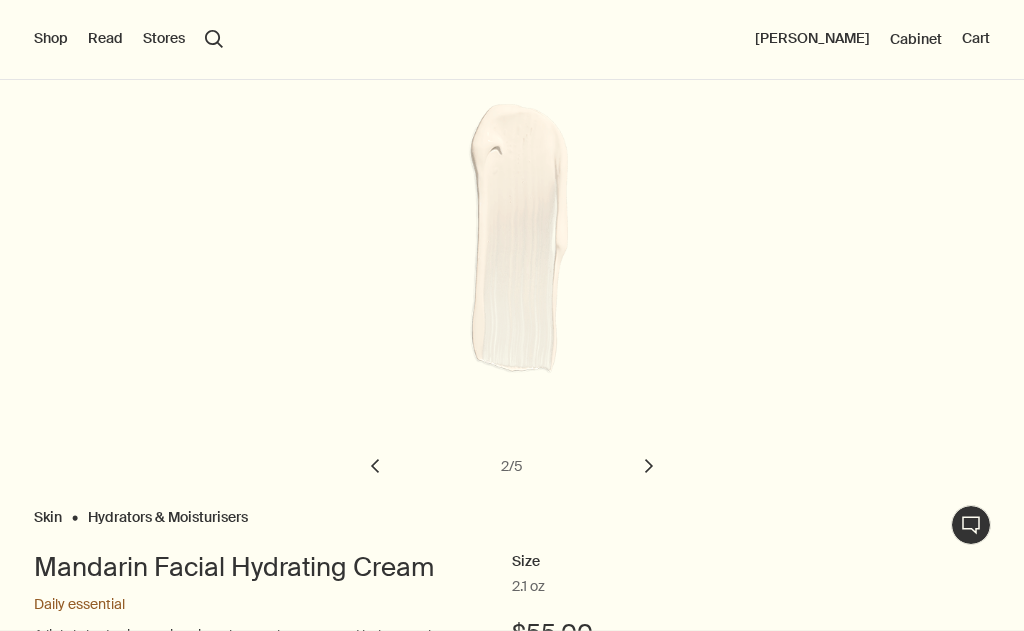 click on "chevron" at bounding box center (649, 466) 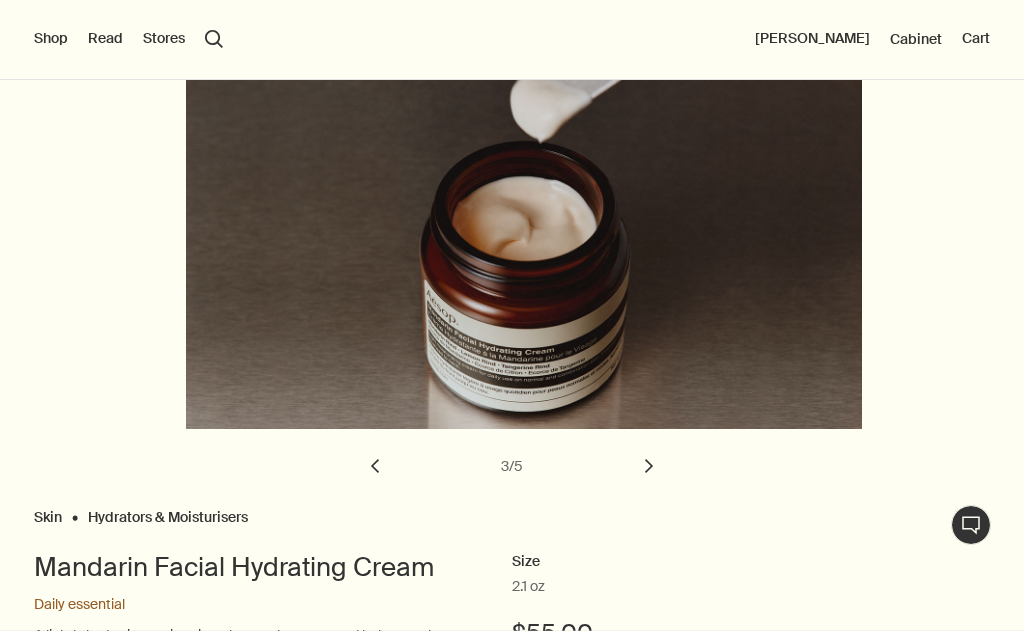 click on "chevron" at bounding box center (649, 466) 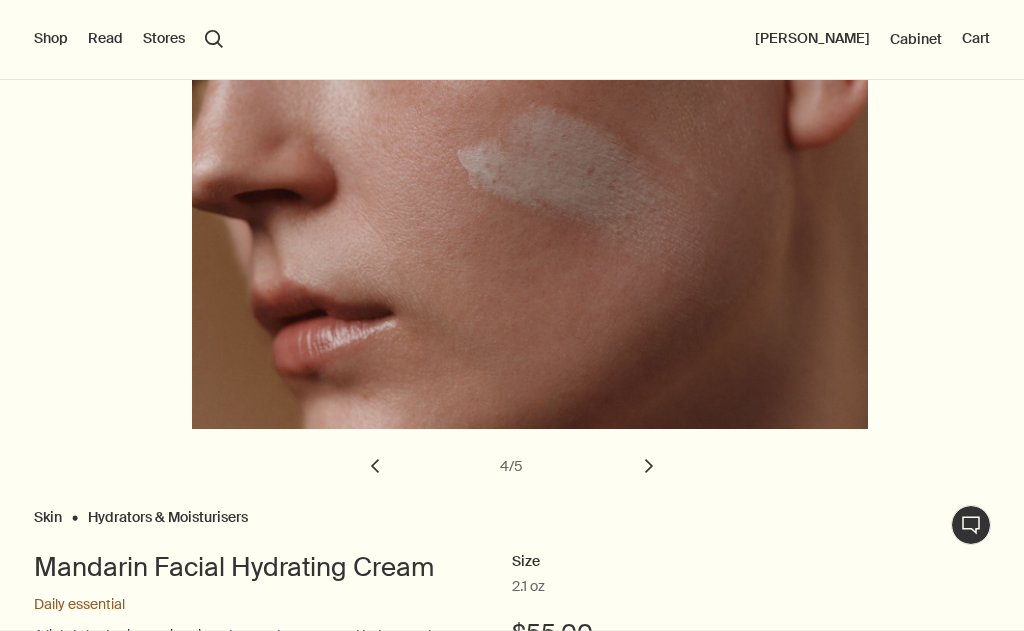 click on "chevron" at bounding box center (649, 466) 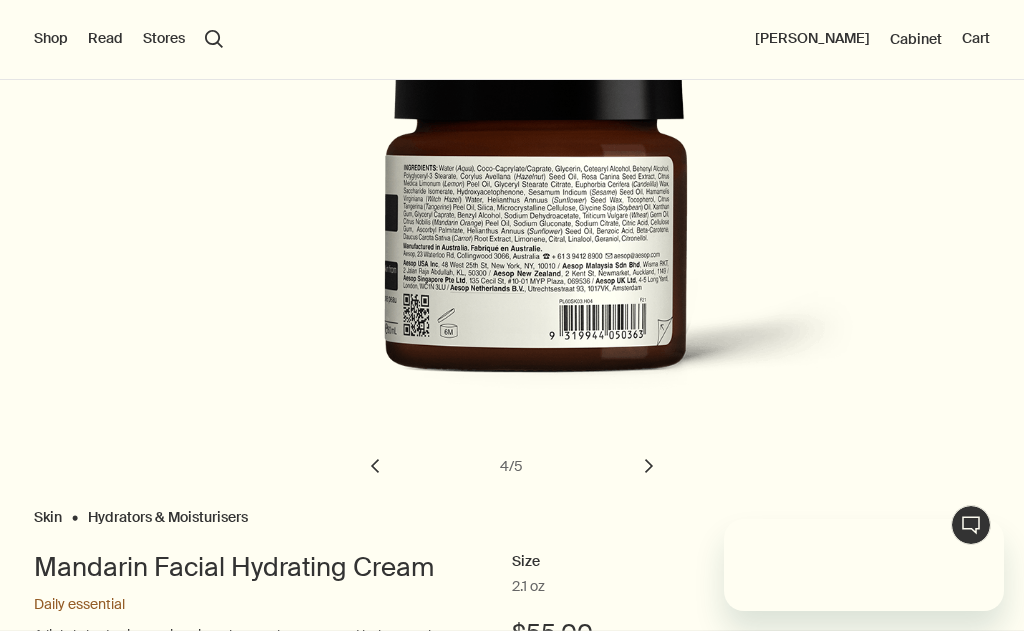 scroll, scrollTop: 0, scrollLeft: 0, axis: both 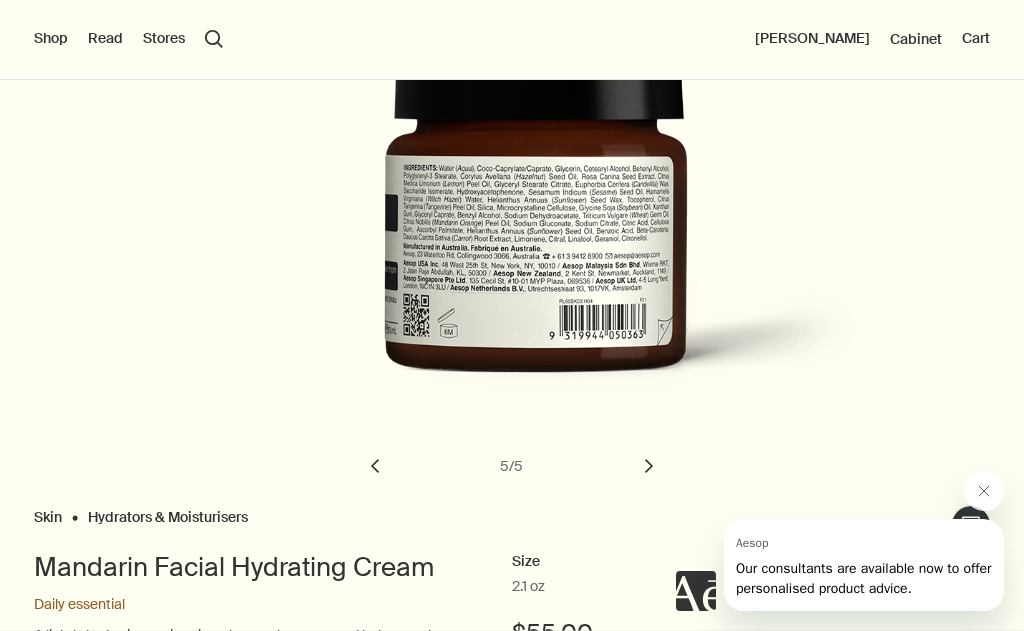 click on "chevron" at bounding box center [649, 466] 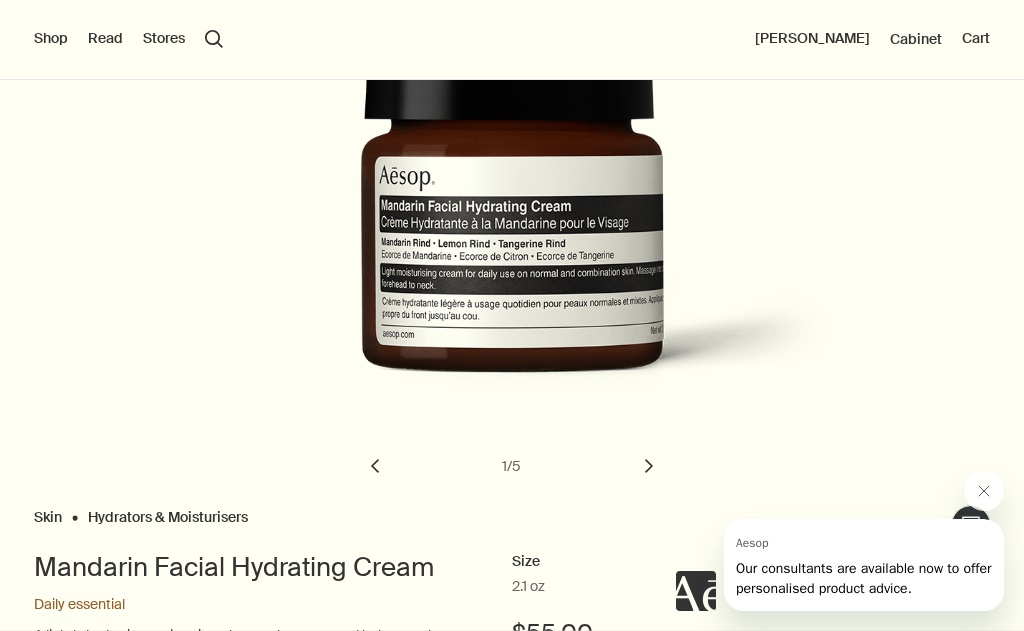click 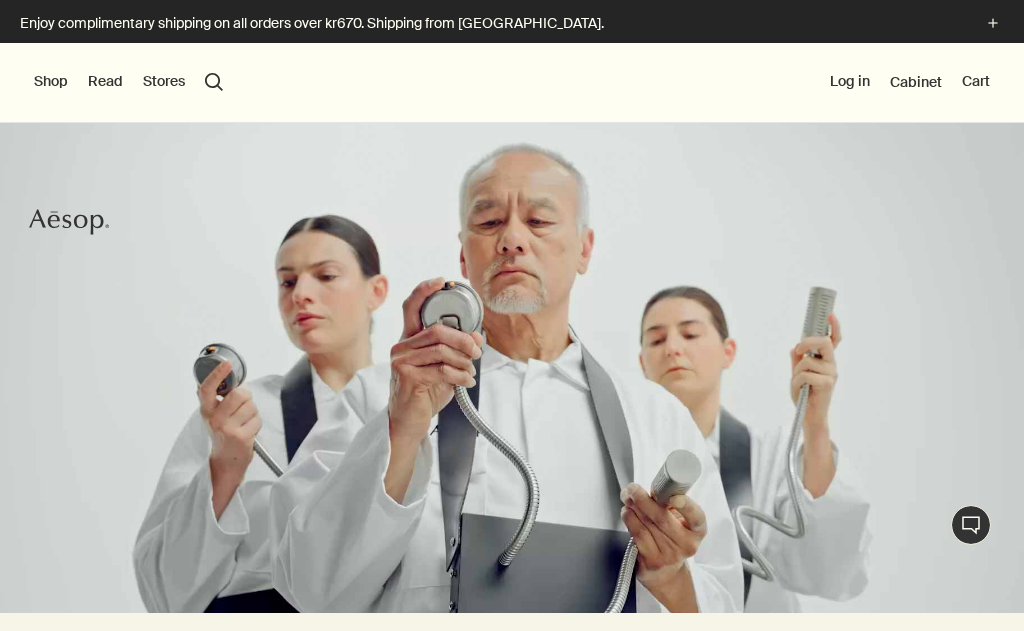 scroll, scrollTop: 0, scrollLeft: 0, axis: both 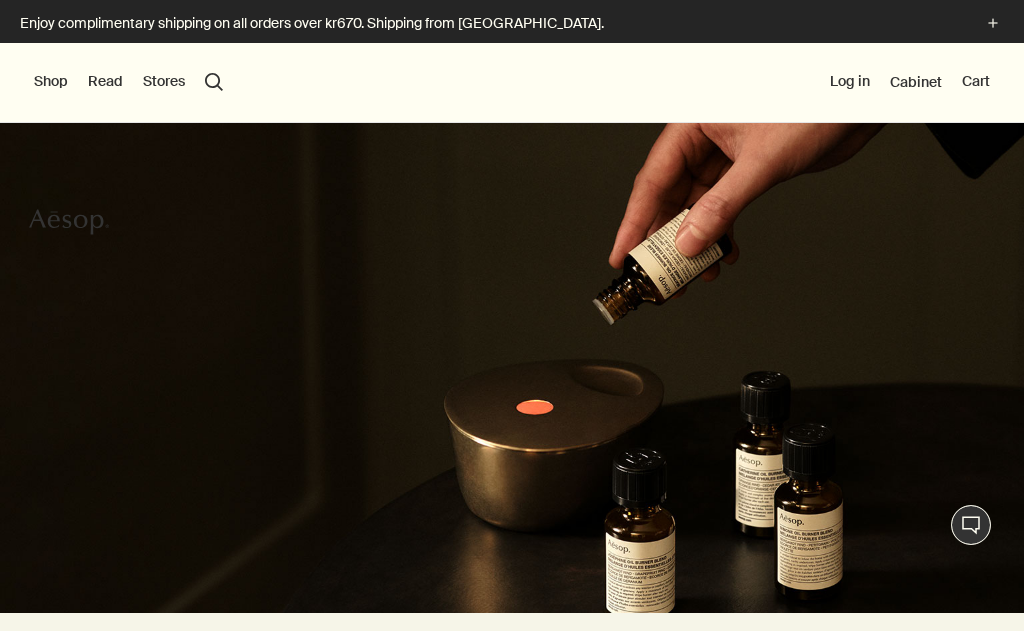 click on "Log in" at bounding box center (850, 82) 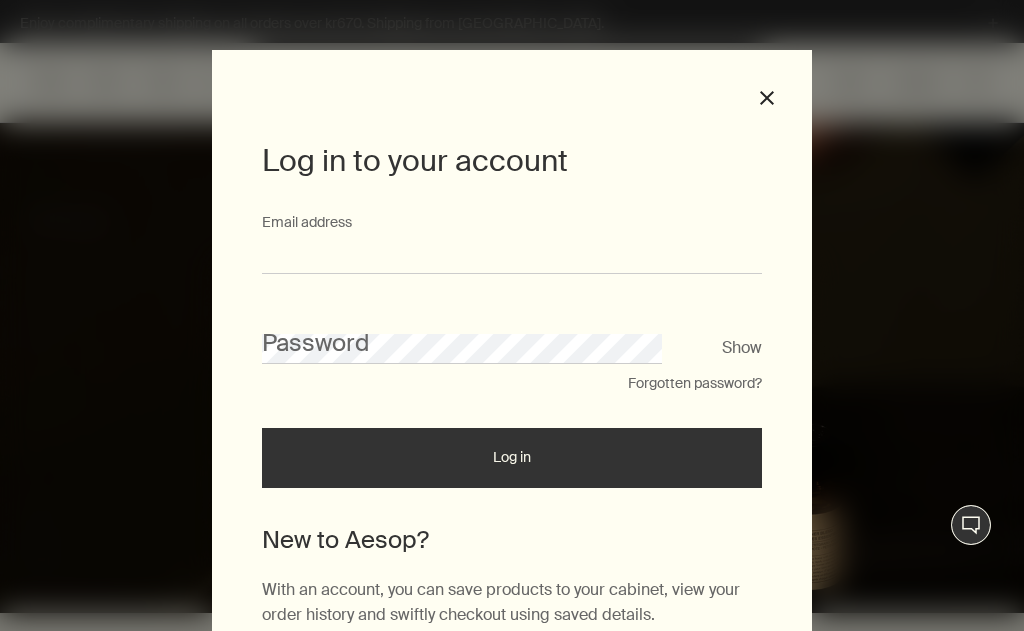 click on "Email address" at bounding box center (512, 255) 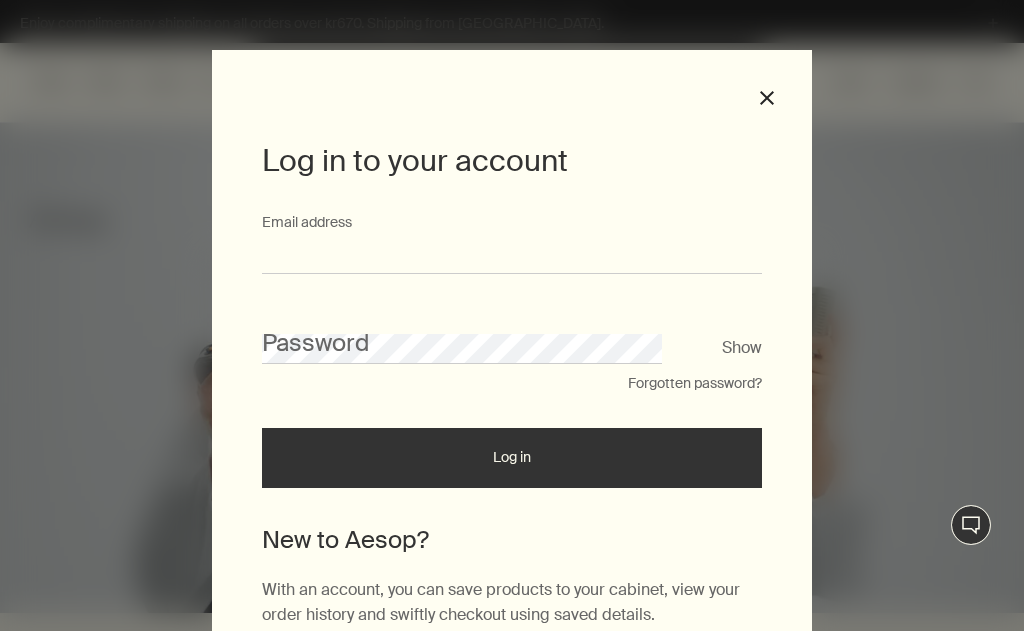 type on "**********" 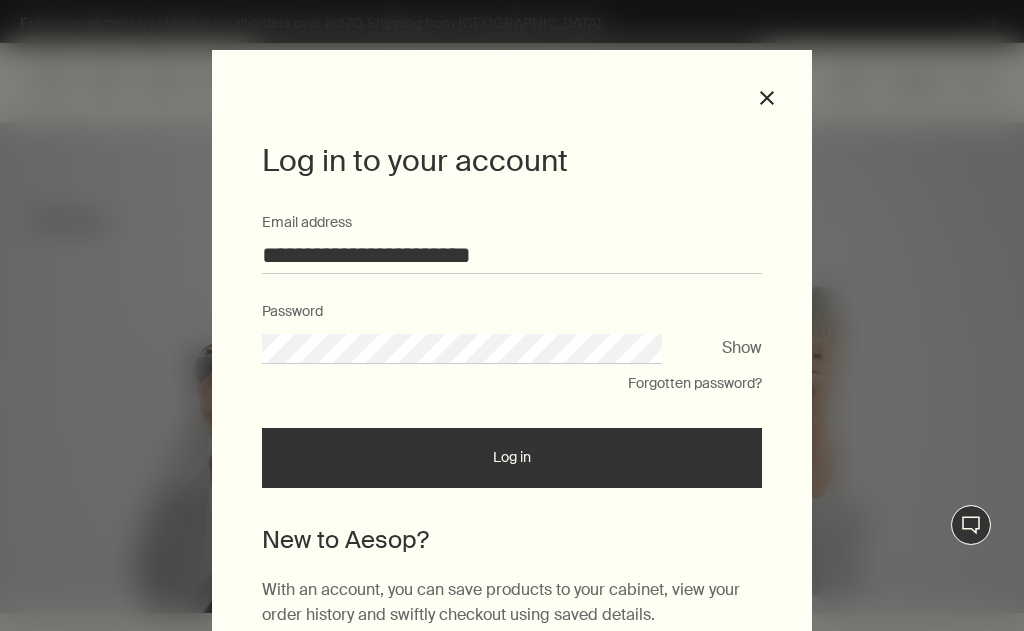 click on "Log in" at bounding box center (512, 458) 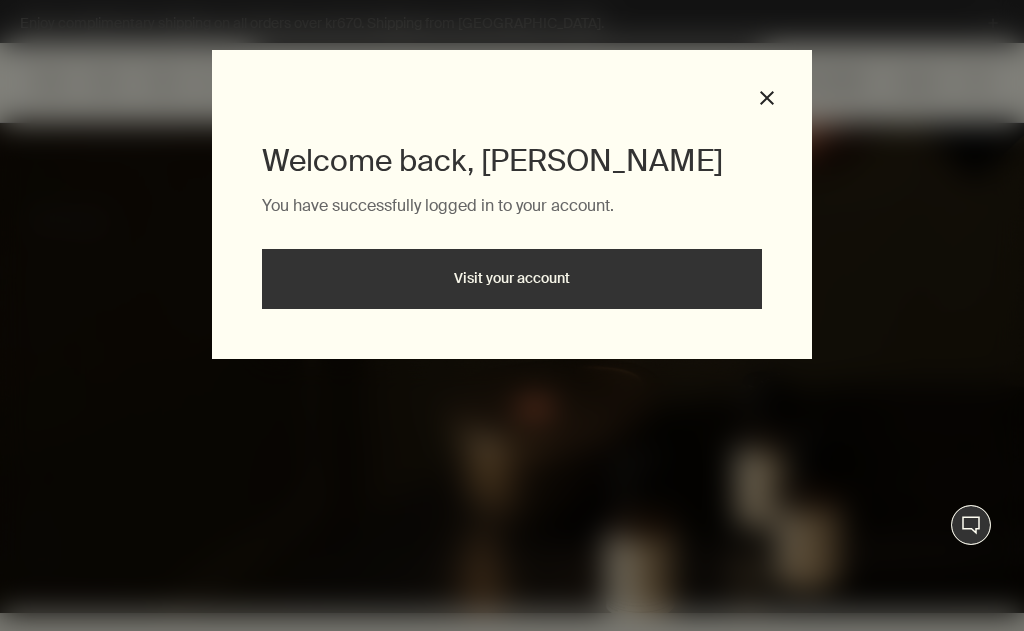 click on "Visit your account" at bounding box center [512, 279] 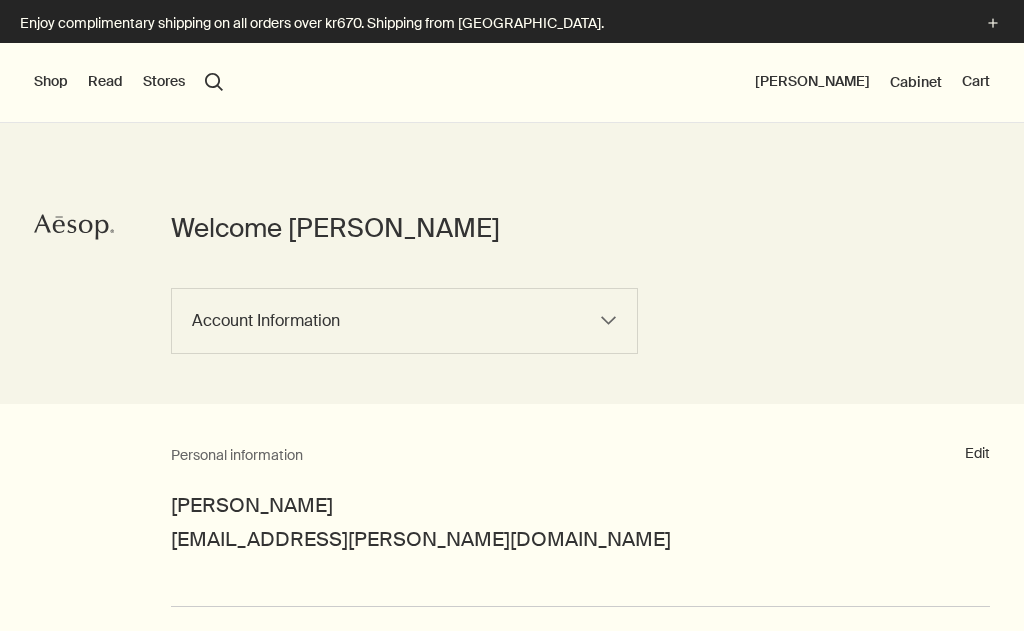scroll, scrollTop: 0, scrollLeft: 0, axis: both 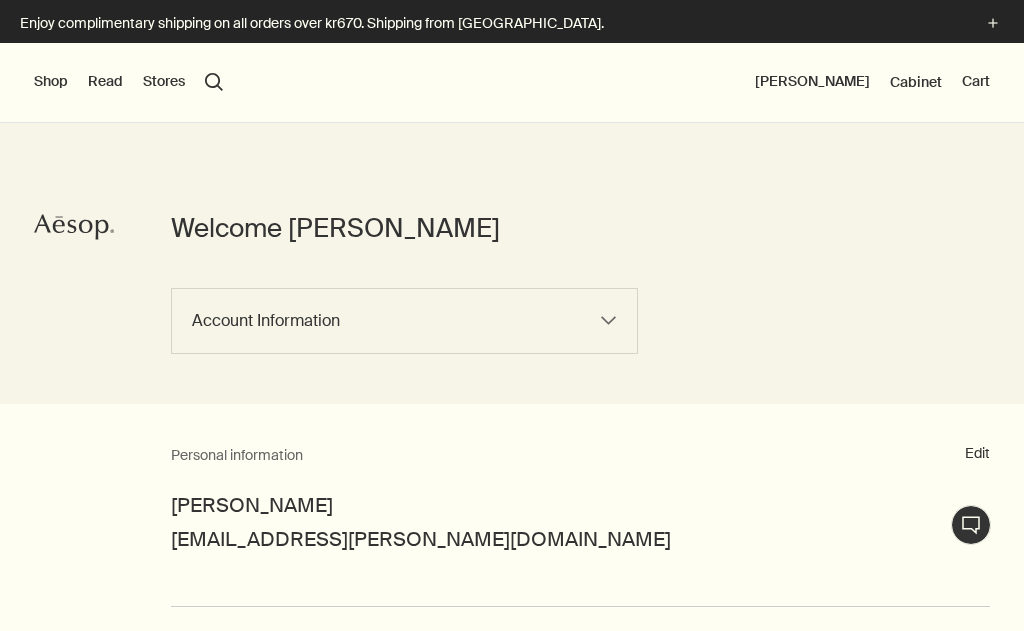 click on "search Search" at bounding box center [214, 82] 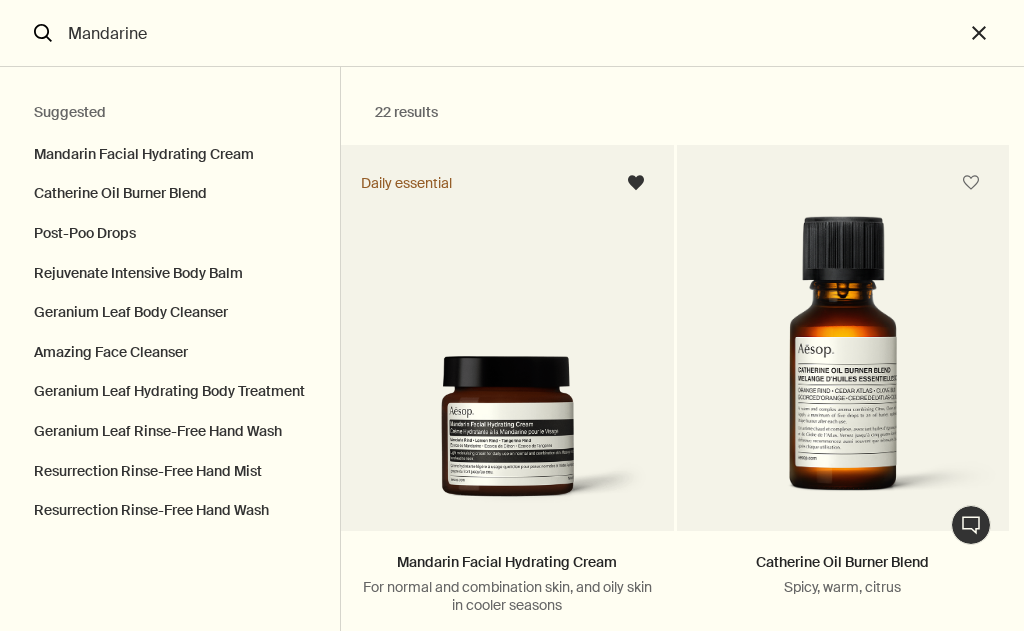 click on "Mandarin Facial Hydrating Cream" at bounding box center (170, 150) 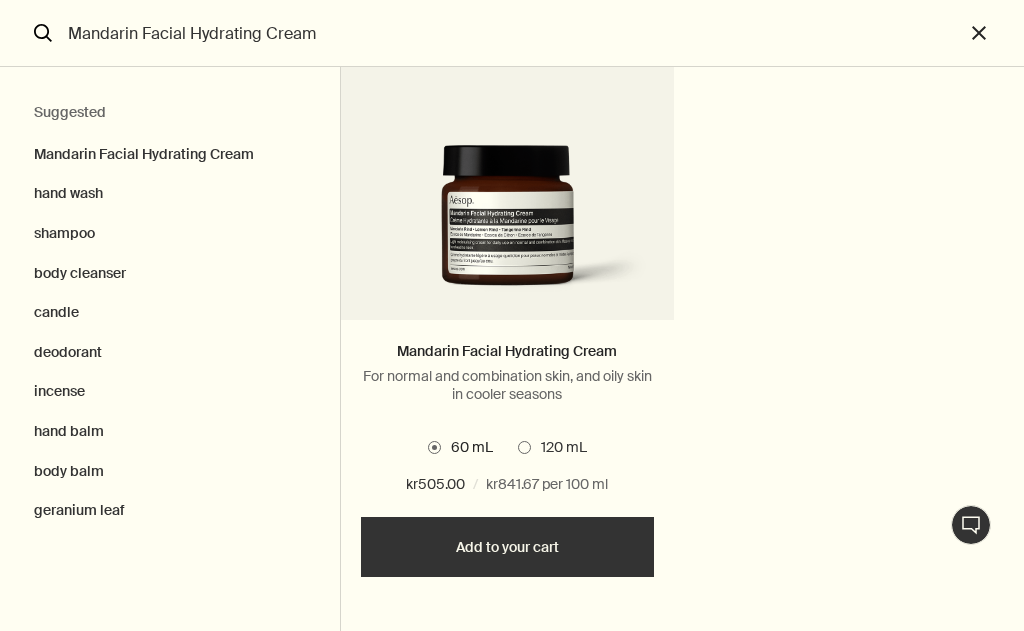 scroll, scrollTop: 216, scrollLeft: 0, axis: vertical 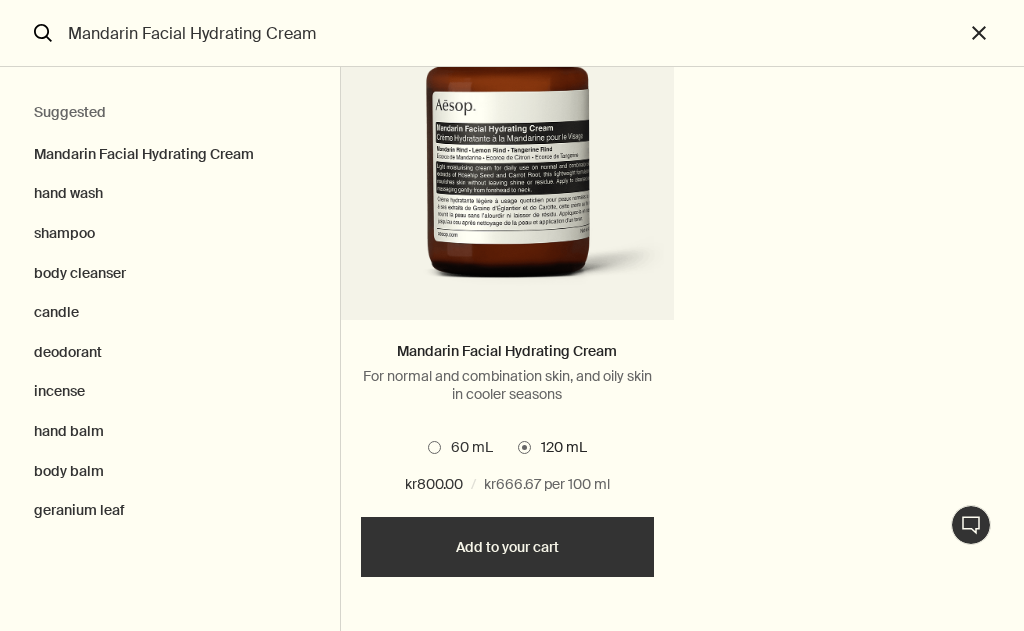 click on "Add Add to your cart" at bounding box center (507, 547) 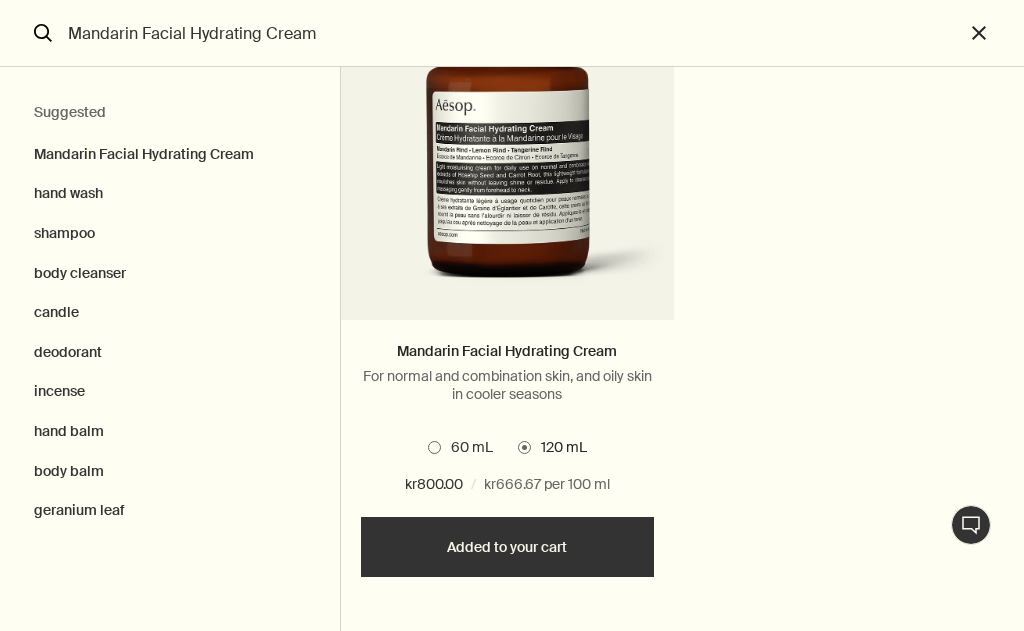 click on "deodorant" at bounding box center [170, 353] 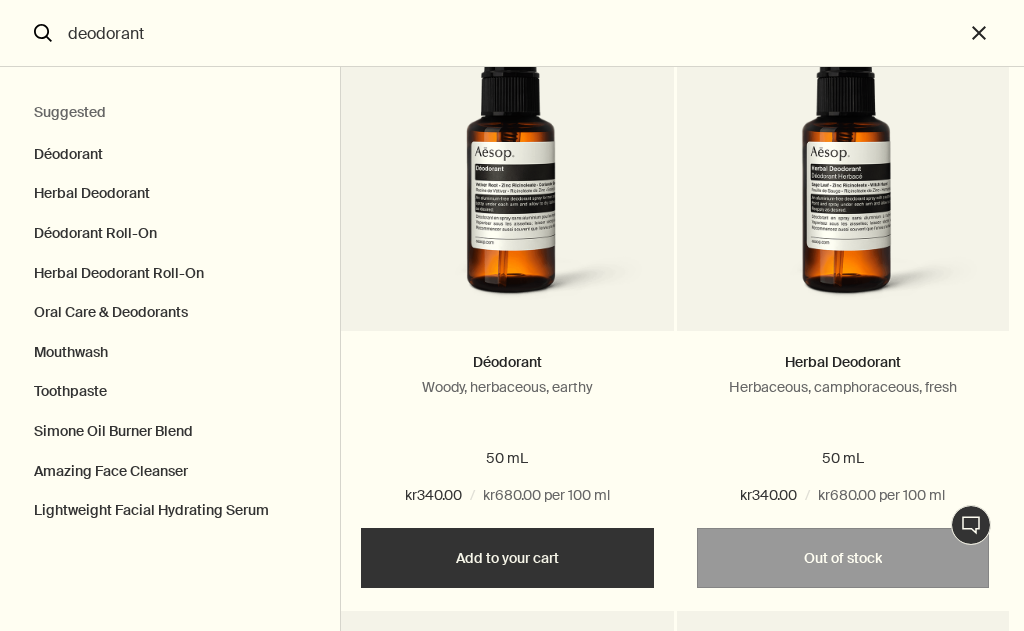scroll, scrollTop: 201, scrollLeft: 0, axis: vertical 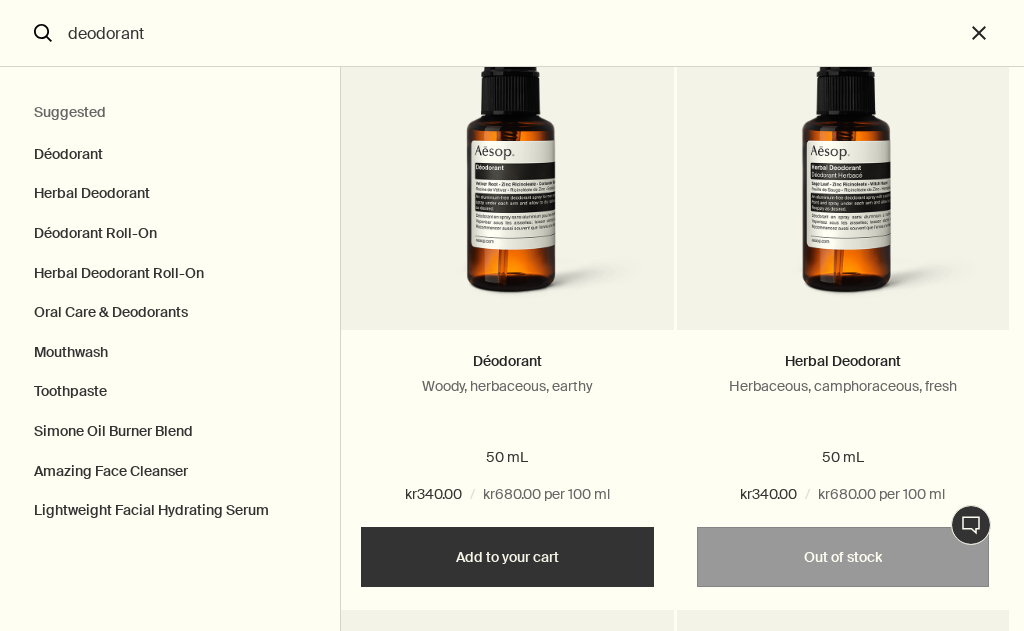 click on "Add Add to your cart" at bounding box center (507, 557) 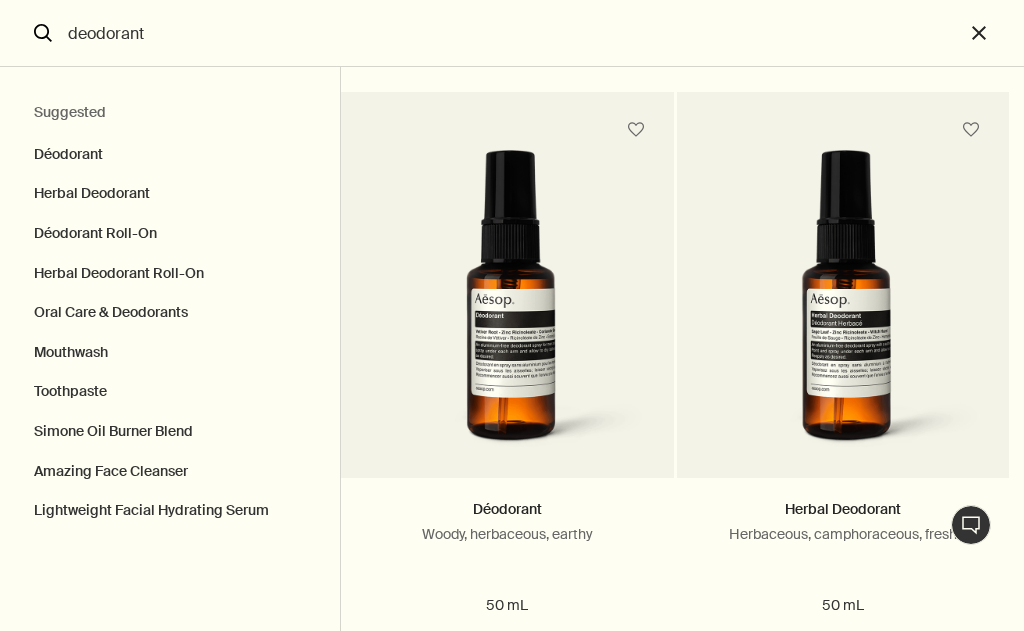 scroll, scrollTop: 51, scrollLeft: 0, axis: vertical 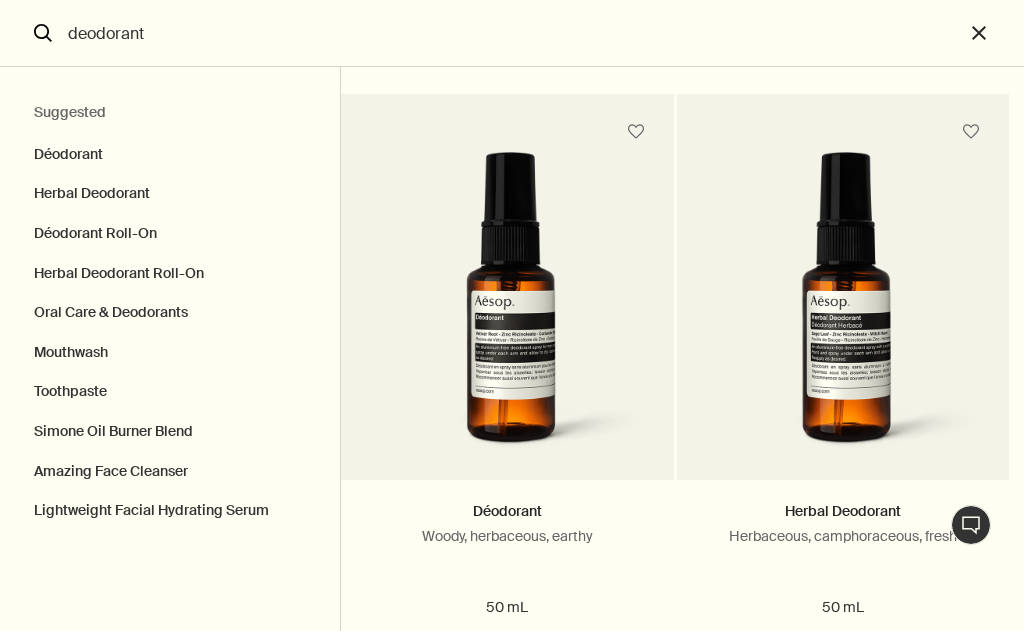 click on "close" at bounding box center [994, 33] 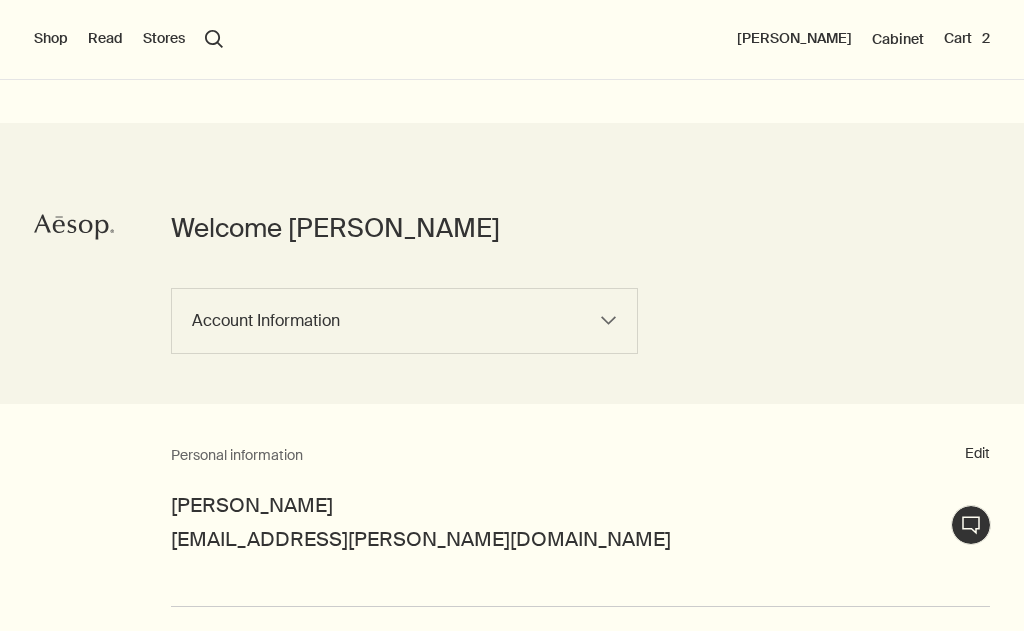 type 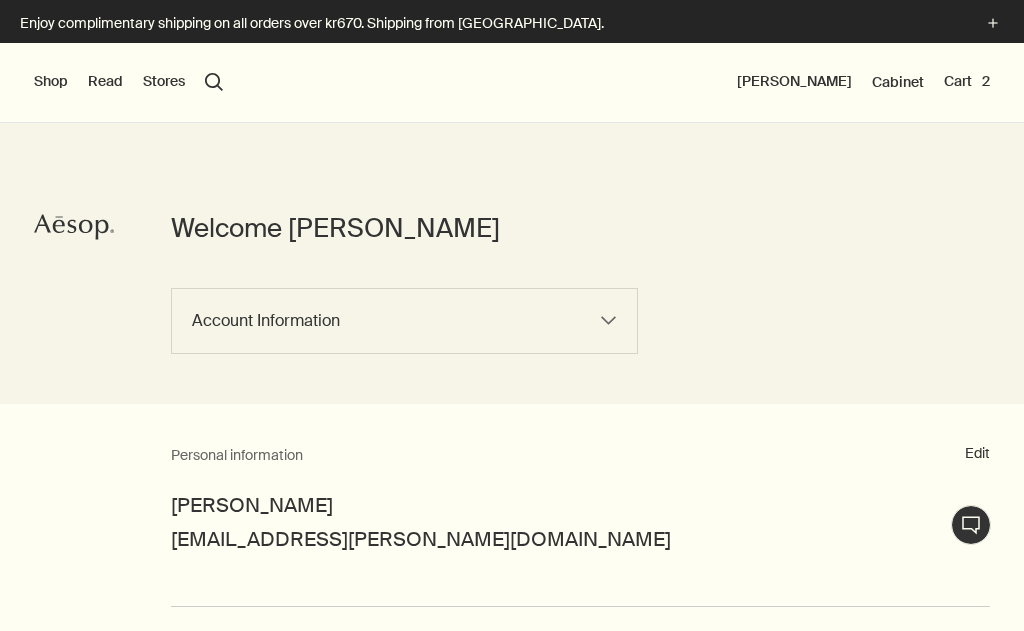 click on "Shop" at bounding box center [51, 82] 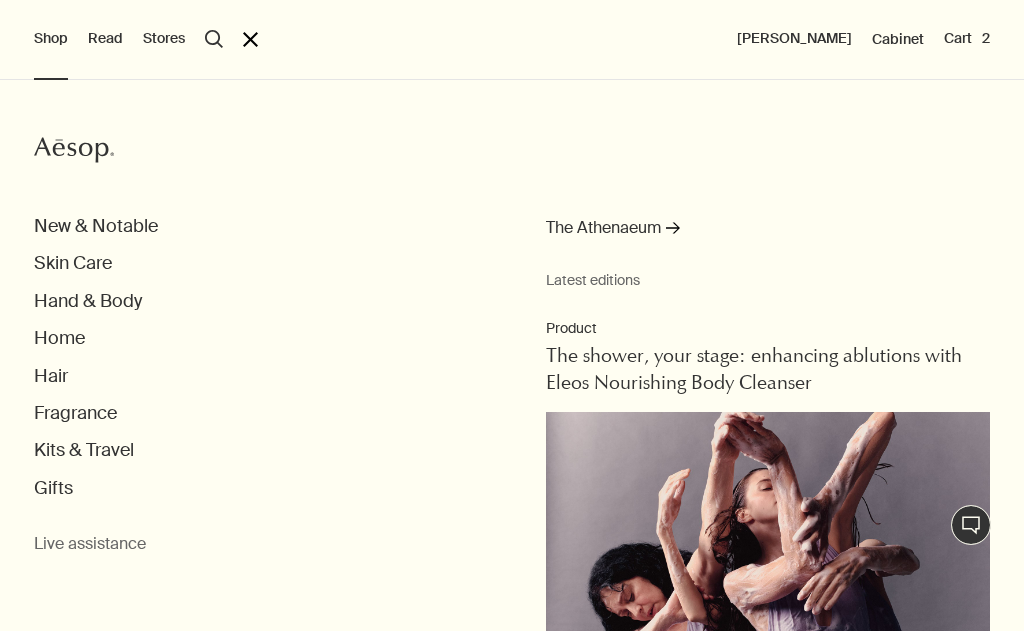 click on "Skin Care" at bounding box center [73, 263] 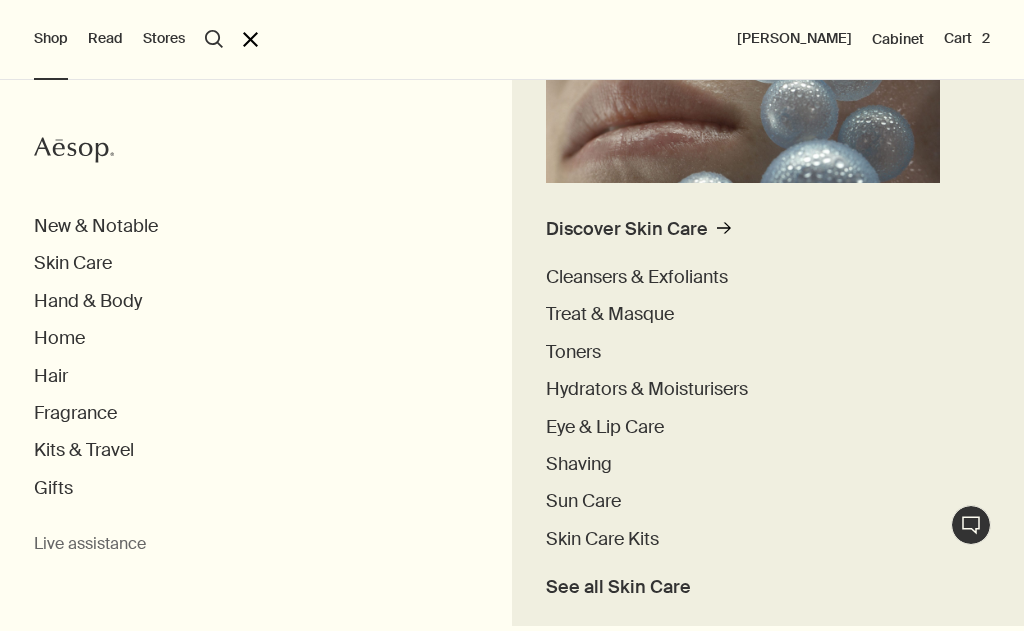 scroll, scrollTop: 378, scrollLeft: 0, axis: vertical 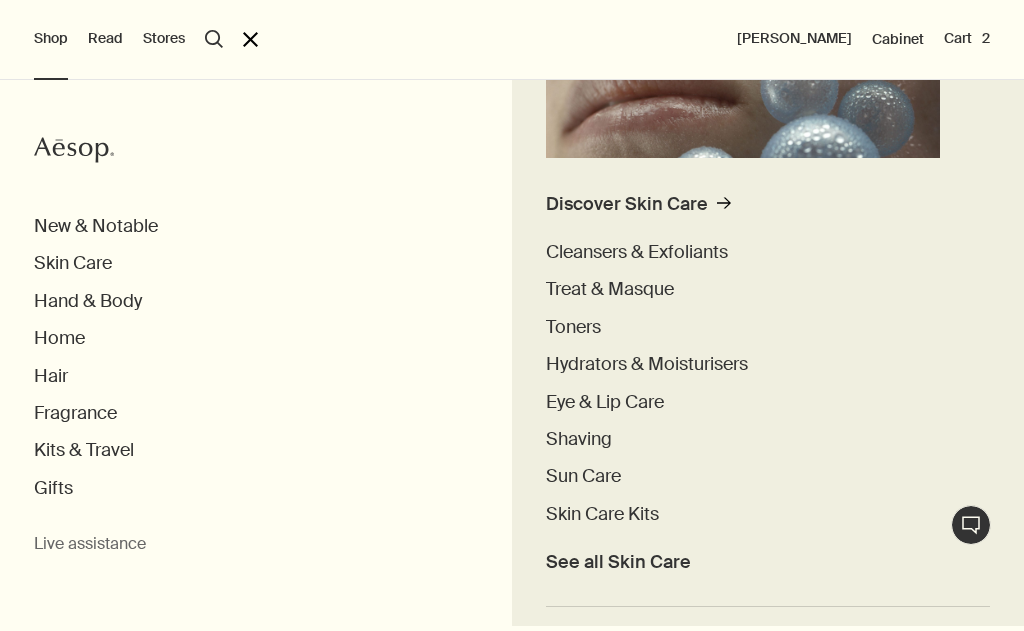 click on "Hydrators & Moisturisers" at bounding box center [647, 364] 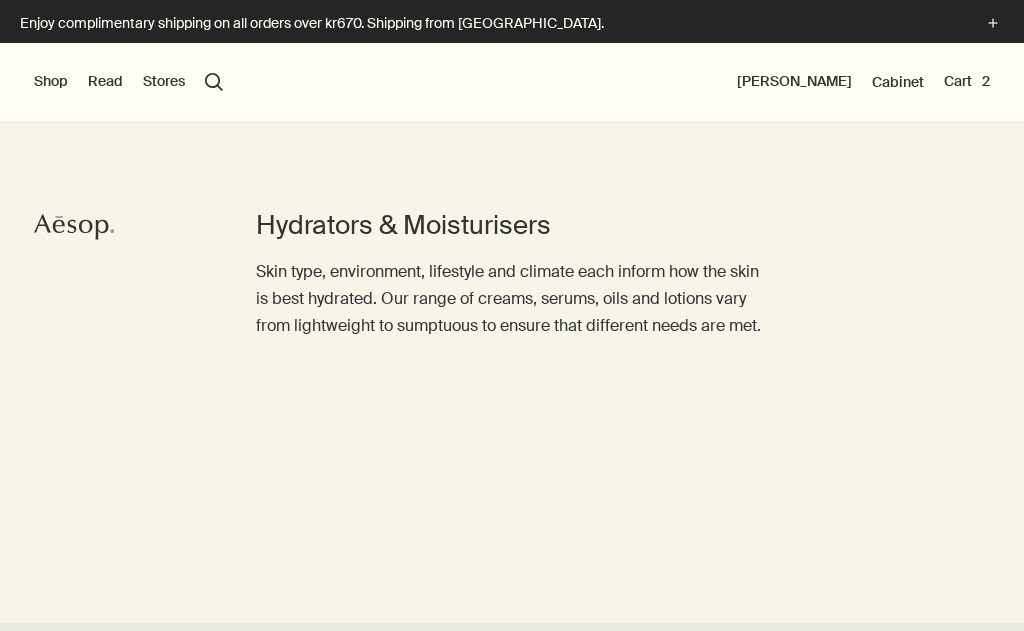 scroll, scrollTop: 0, scrollLeft: 0, axis: both 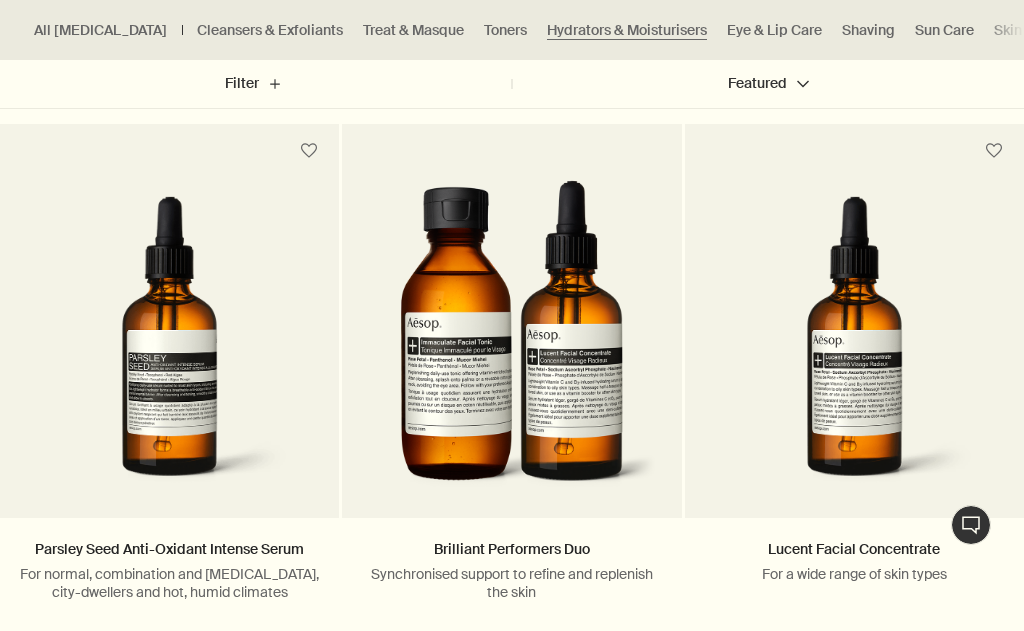 click at bounding box center [174, 644] 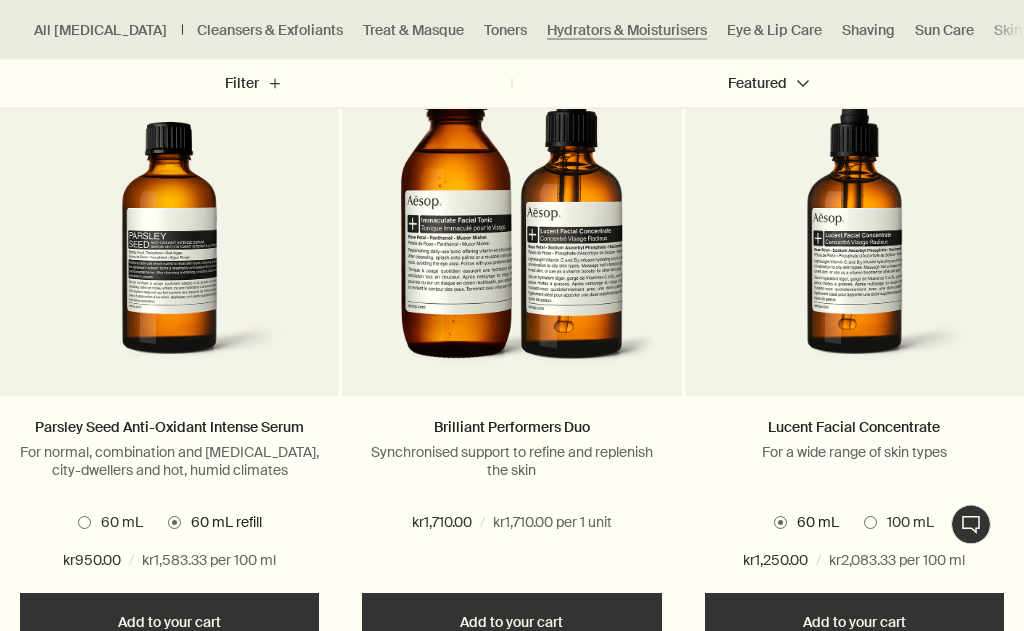 scroll, scrollTop: 1416, scrollLeft: 0, axis: vertical 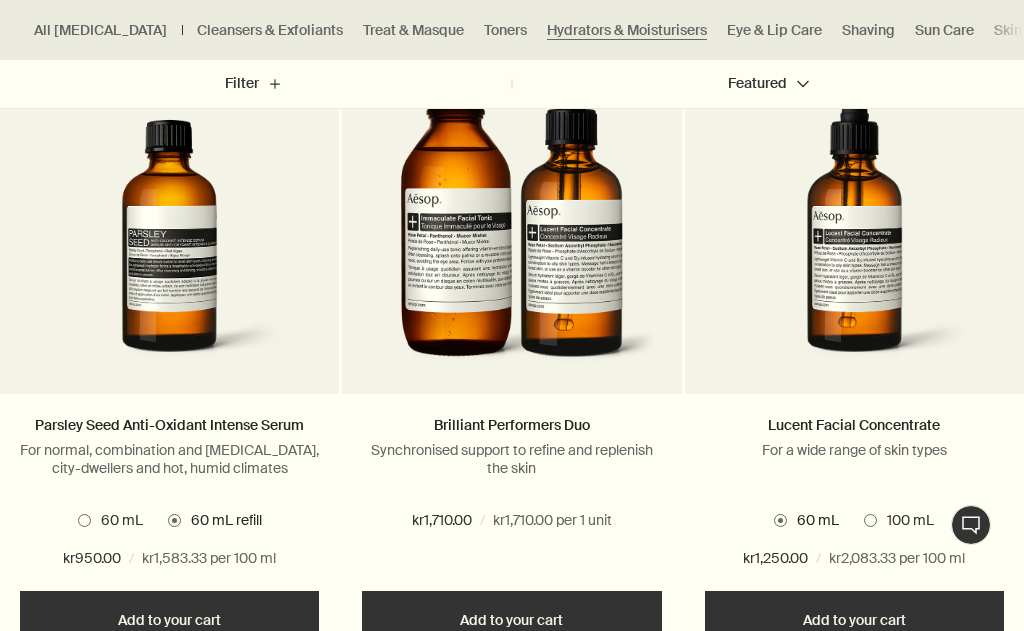 click on "Add Add to your cart" at bounding box center (169, 621) 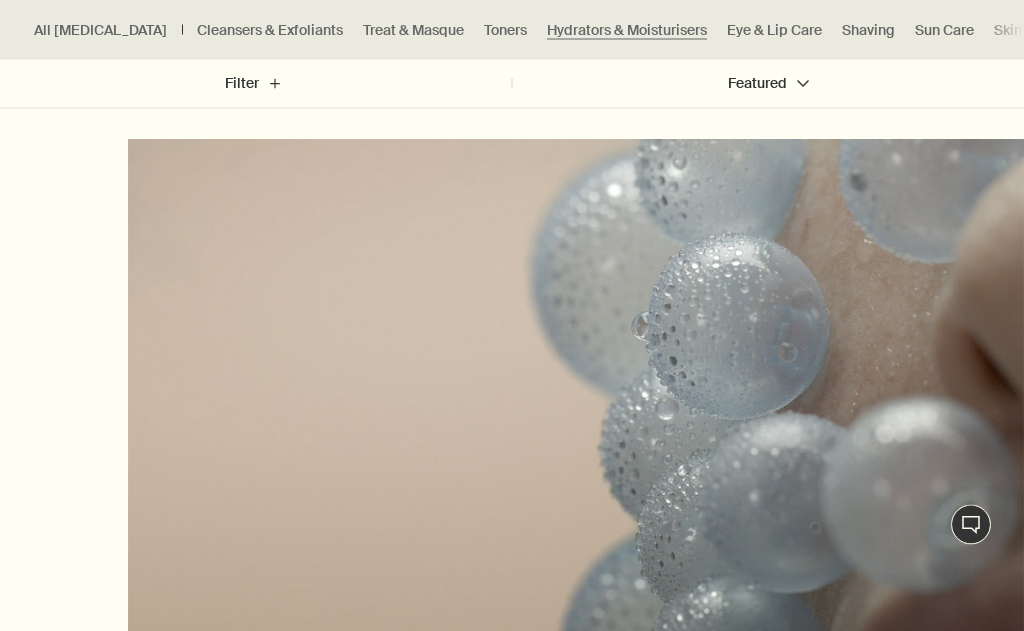 scroll, scrollTop: 5661, scrollLeft: 0, axis: vertical 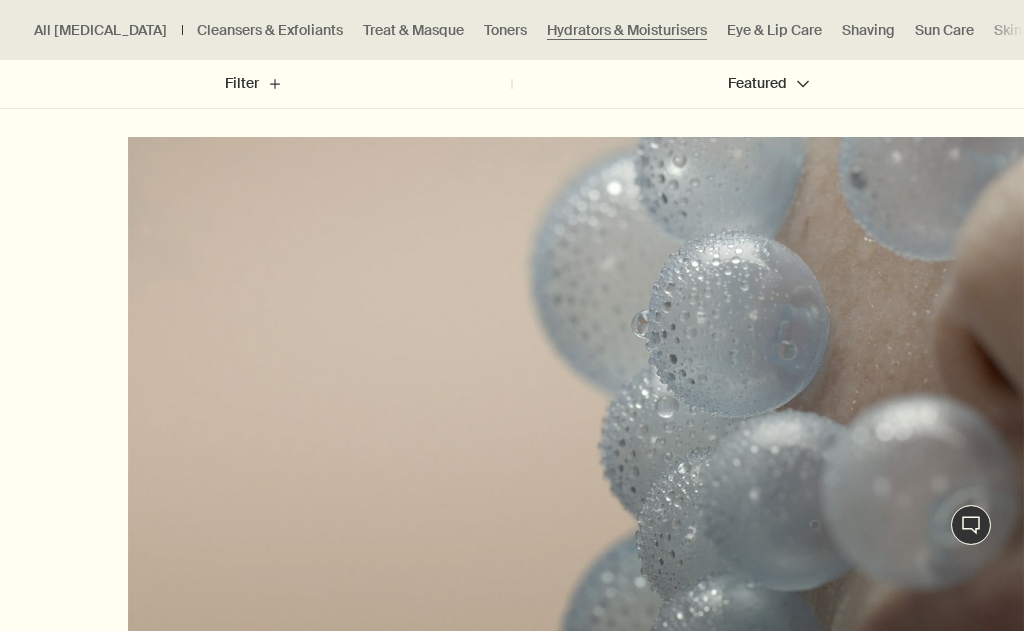 click at bounding box center (576, 386) 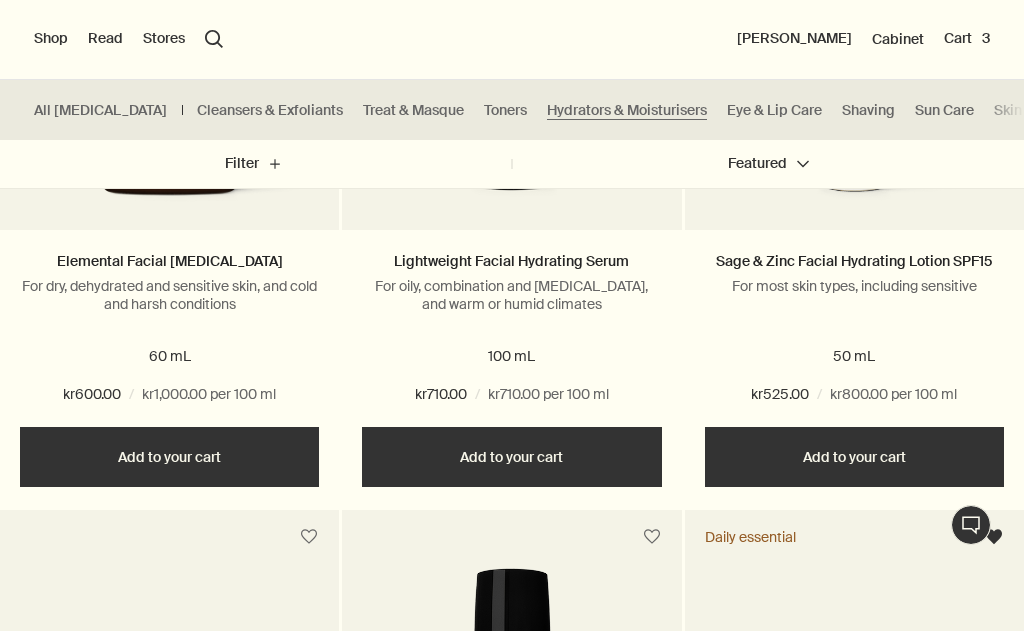 scroll, scrollTop: 3594, scrollLeft: 0, axis: vertical 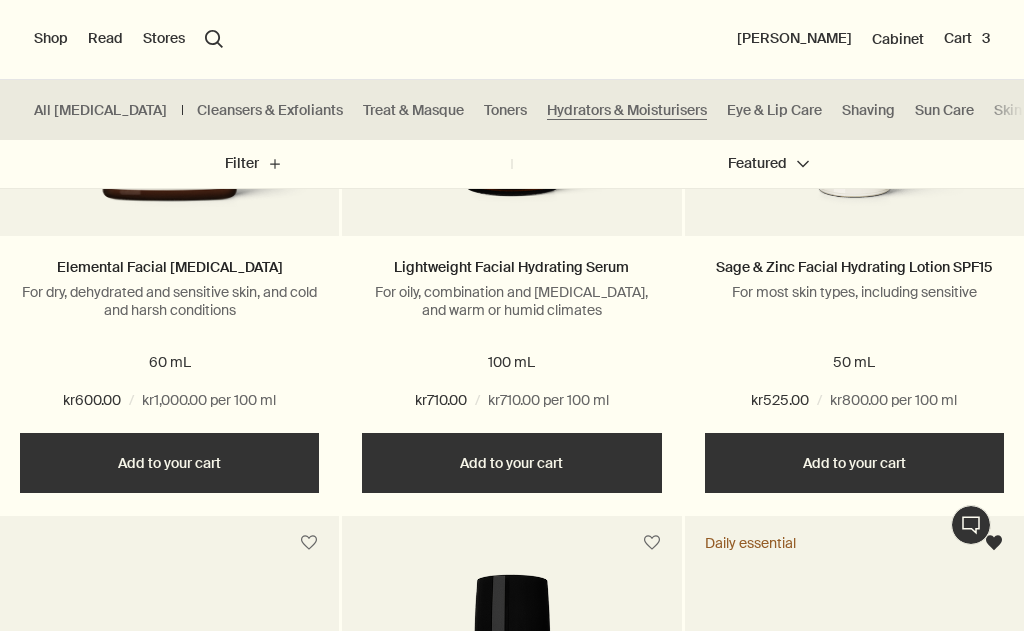 click on "Cart 3" at bounding box center [967, 39] 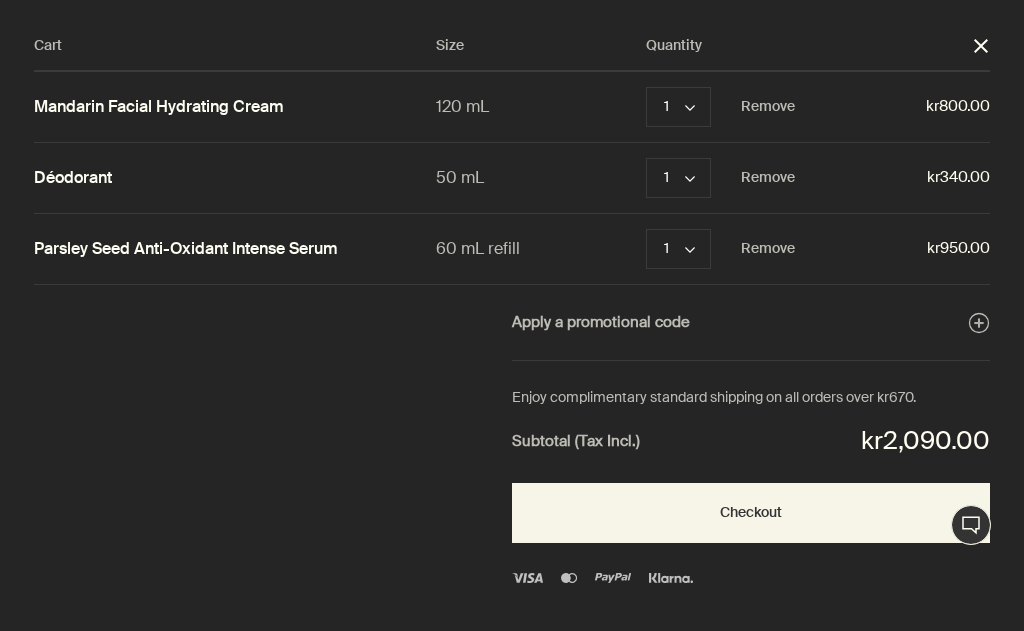 scroll, scrollTop: 0, scrollLeft: 0, axis: both 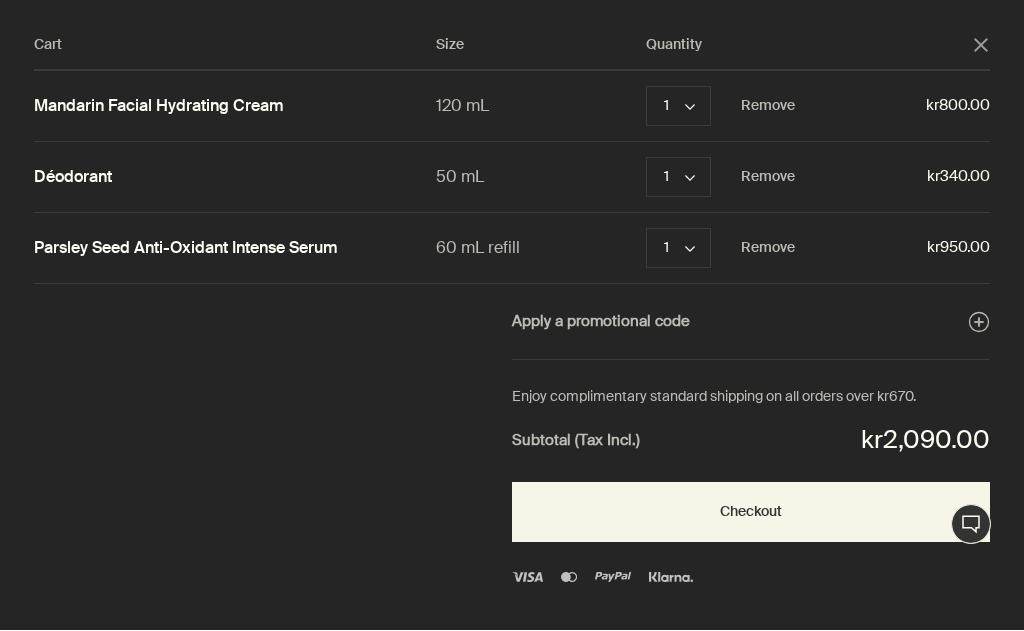 click on "Checkout" at bounding box center (751, 513) 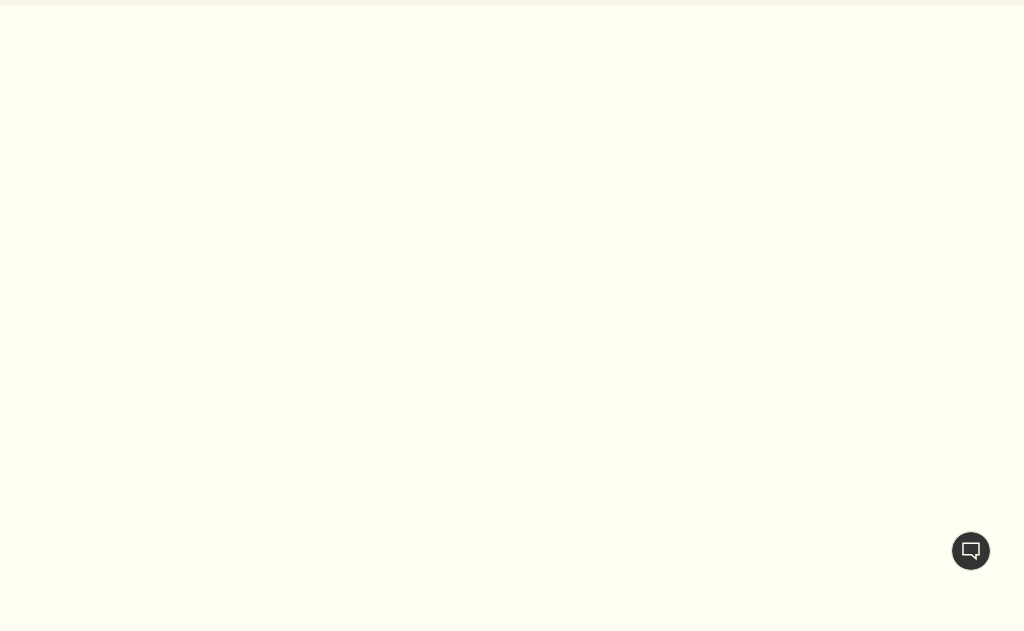scroll, scrollTop: 0, scrollLeft: 0, axis: both 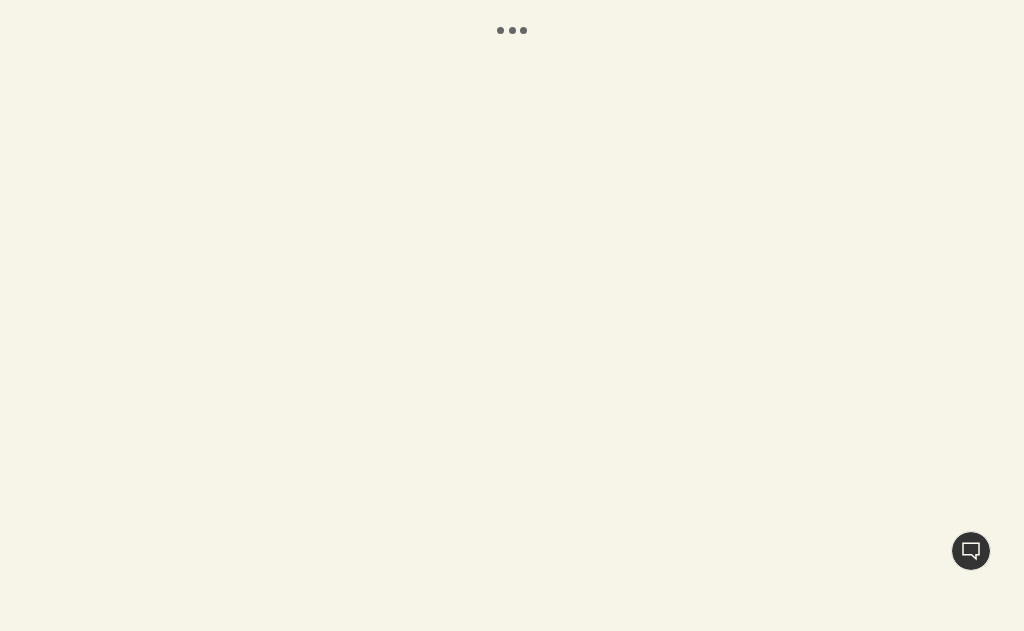 select on "SE" 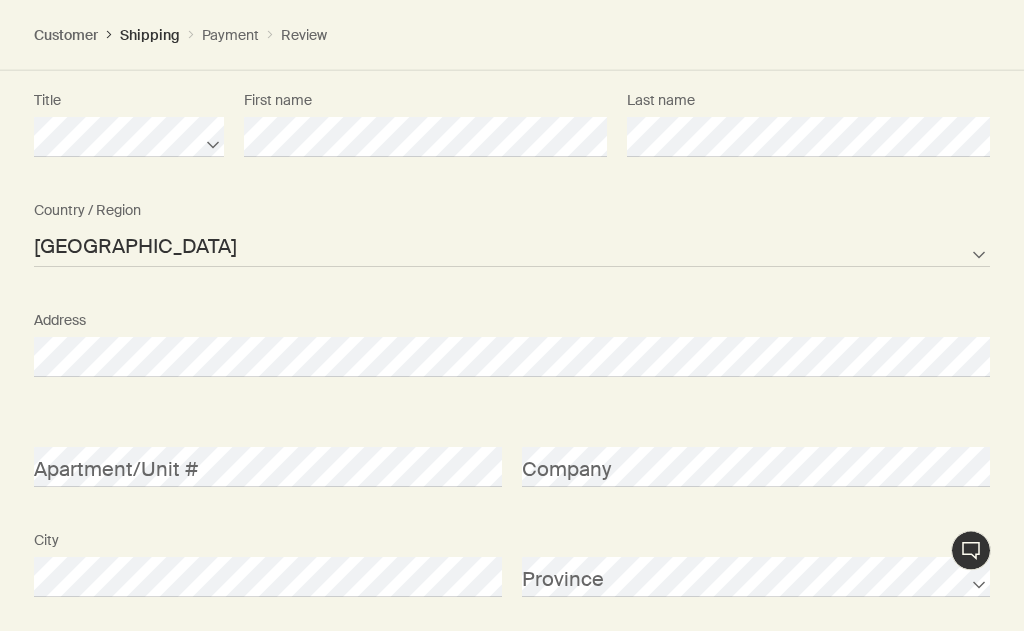 scroll, scrollTop: 735, scrollLeft: 0, axis: vertical 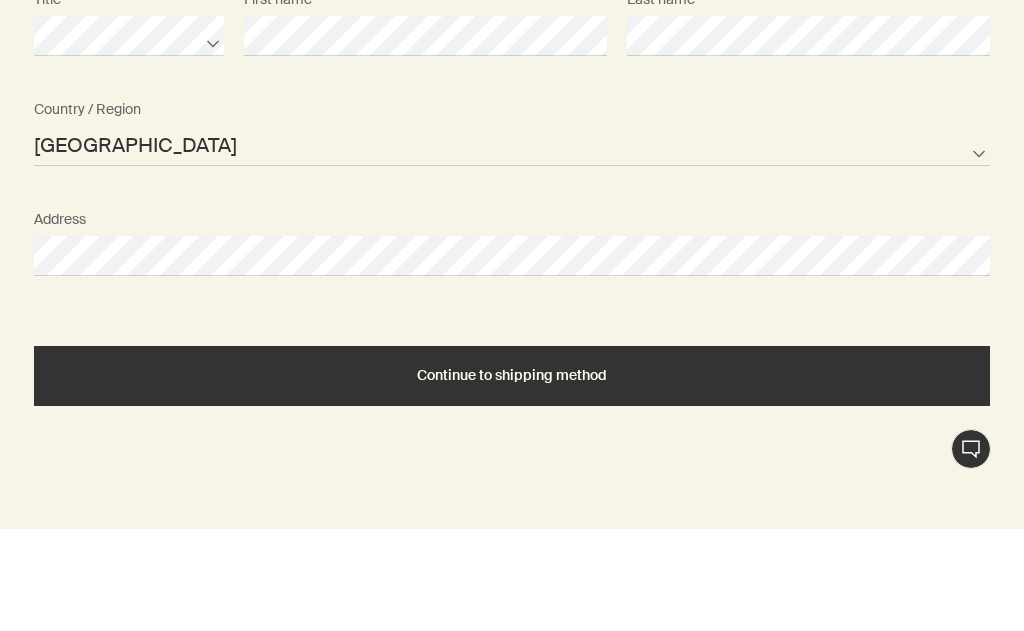 select on "SE" 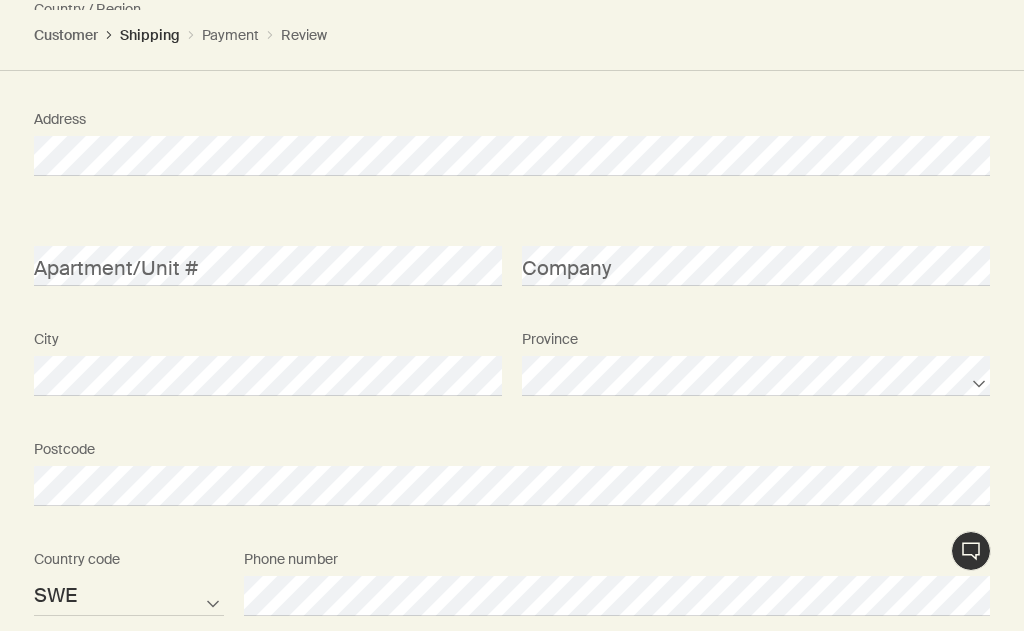 scroll, scrollTop: 978, scrollLeft: 0, axis: vertical 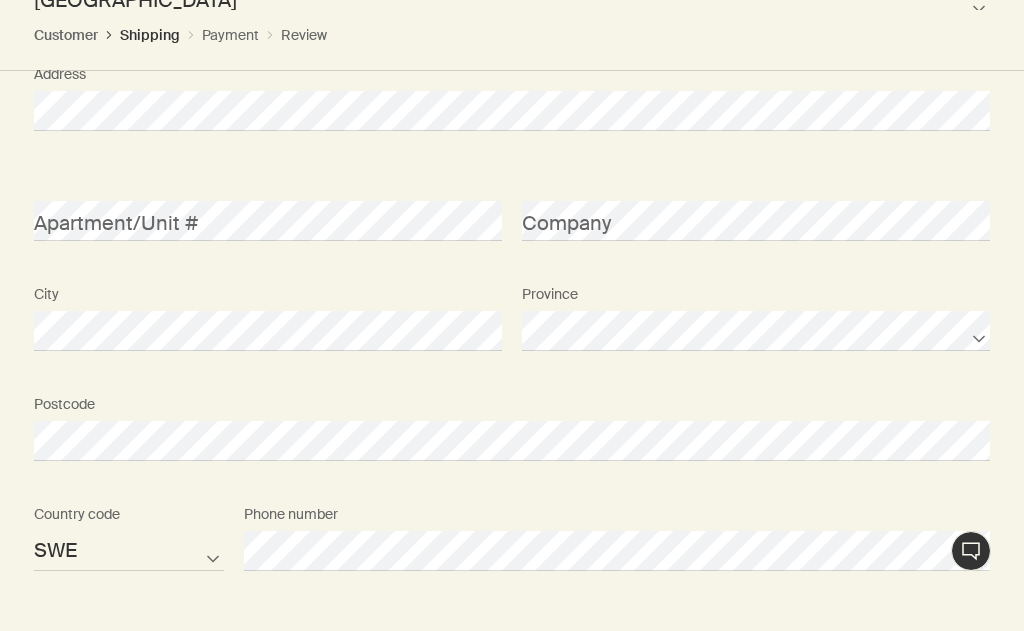 click on "Continue to shipping method" at bounding box center (512, 670) 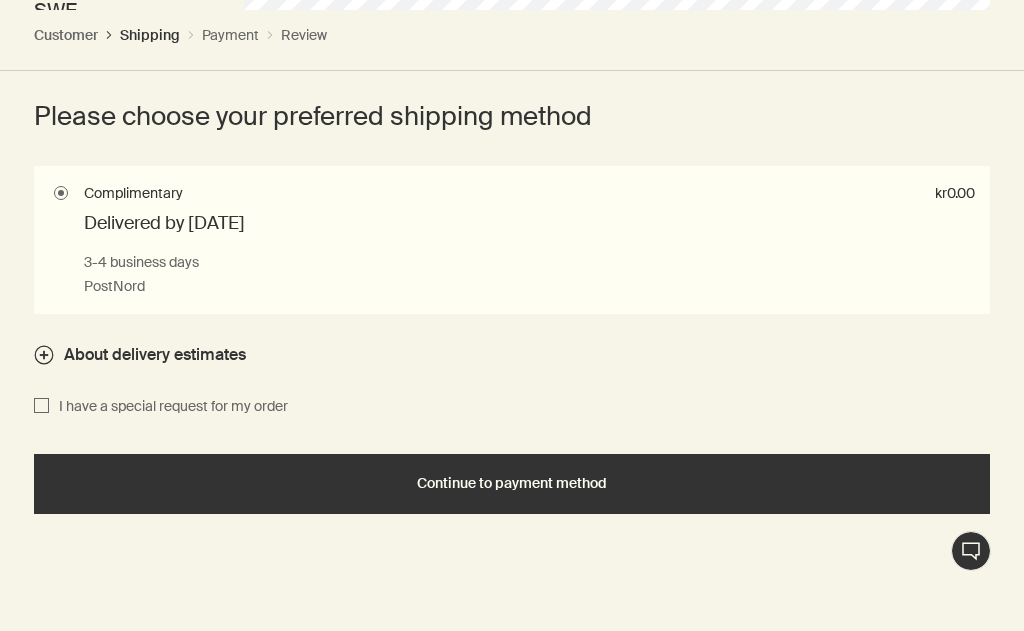 scroll, scrollTop: 1519, scrollLeft: 0, axis: vertical 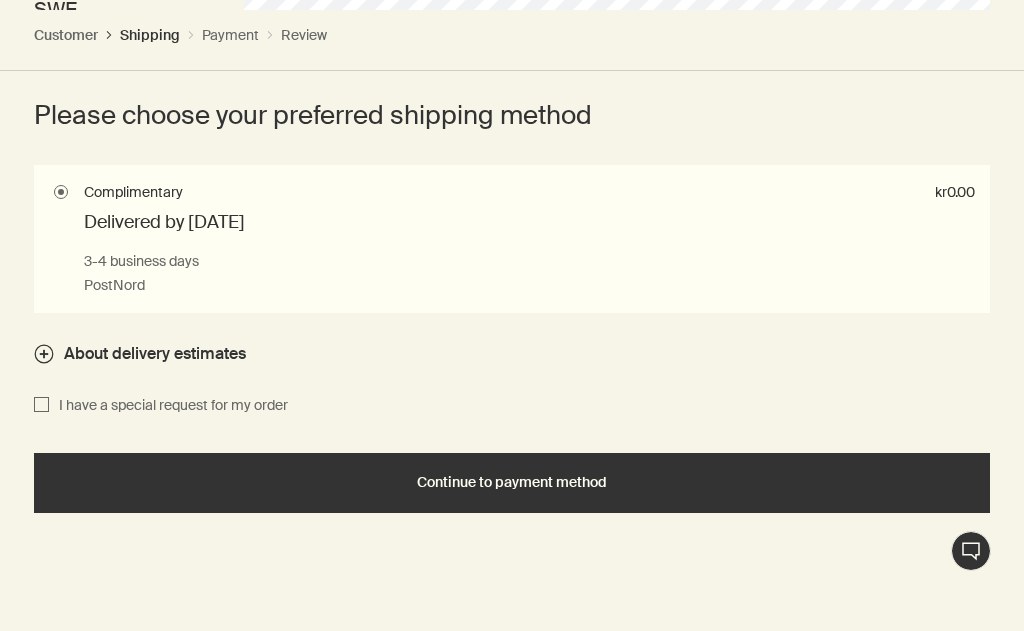 click on "Continue to payment method" at bounding box center [512, 482] 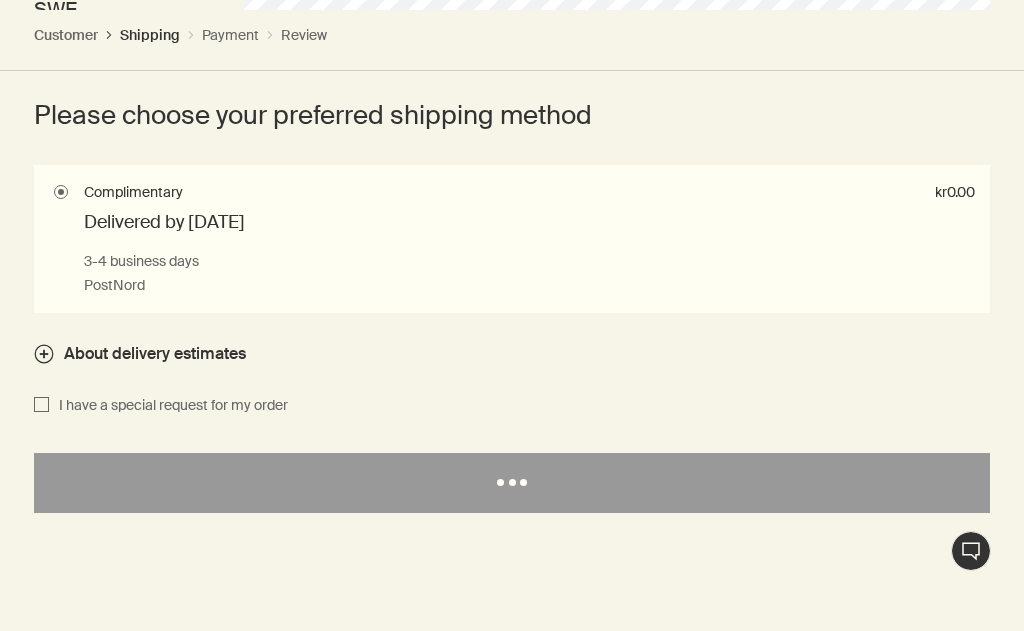 select on "SE" 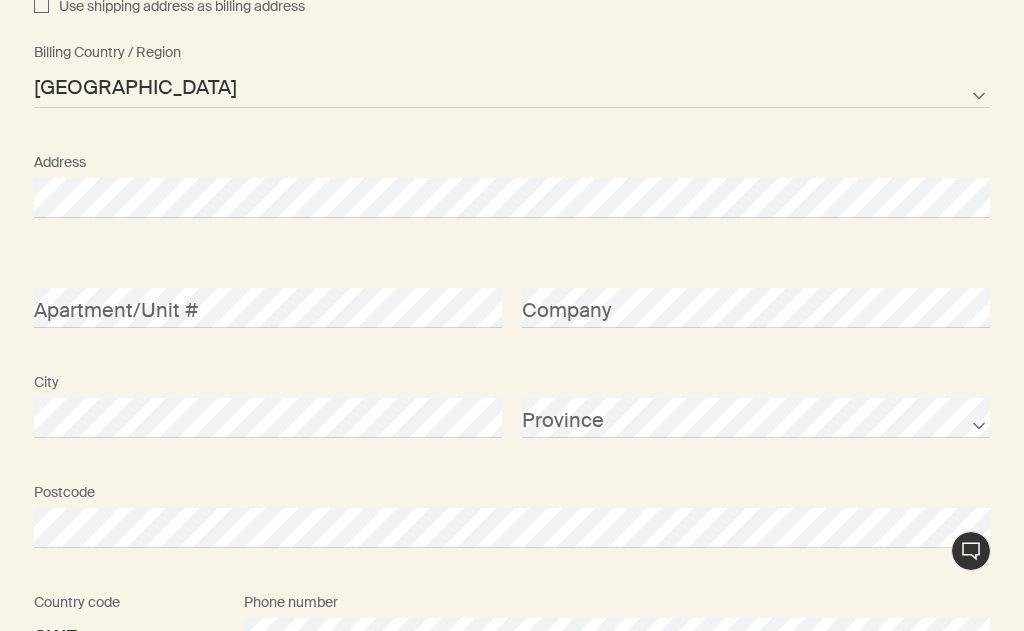 scroll, scrollTop: 0, scrollLeft: 0, axis: both 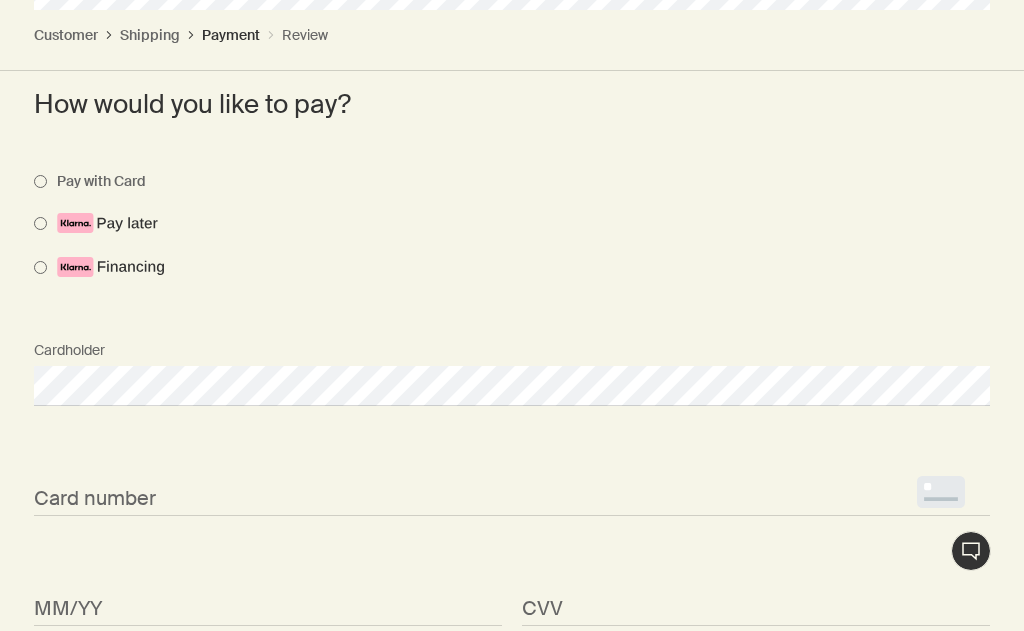 select on "SE" 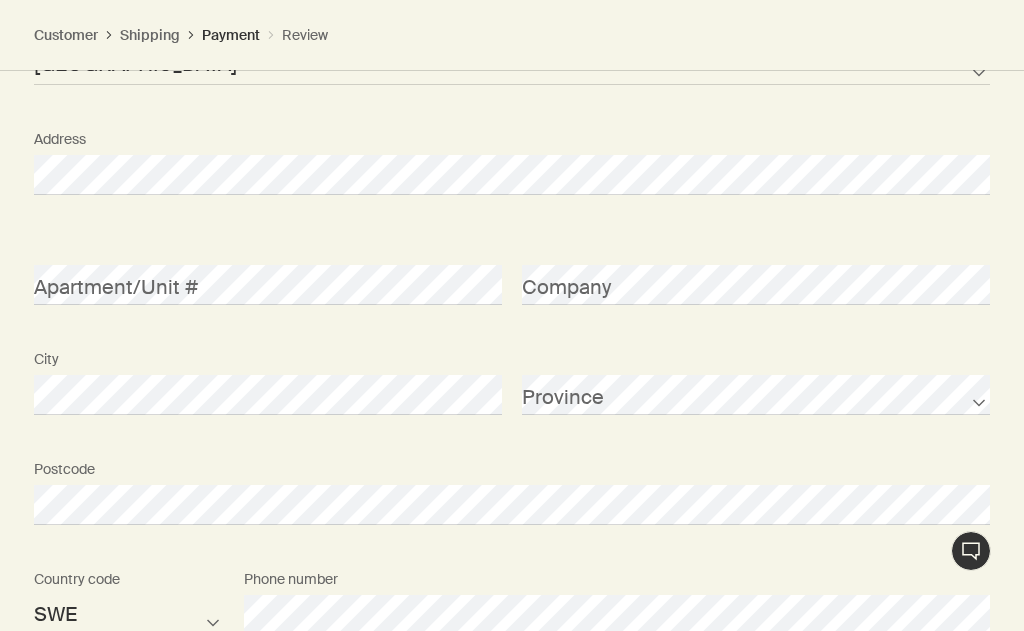 scroll, scrollTop: 1316, scrollLeft: 0, axis: vertical 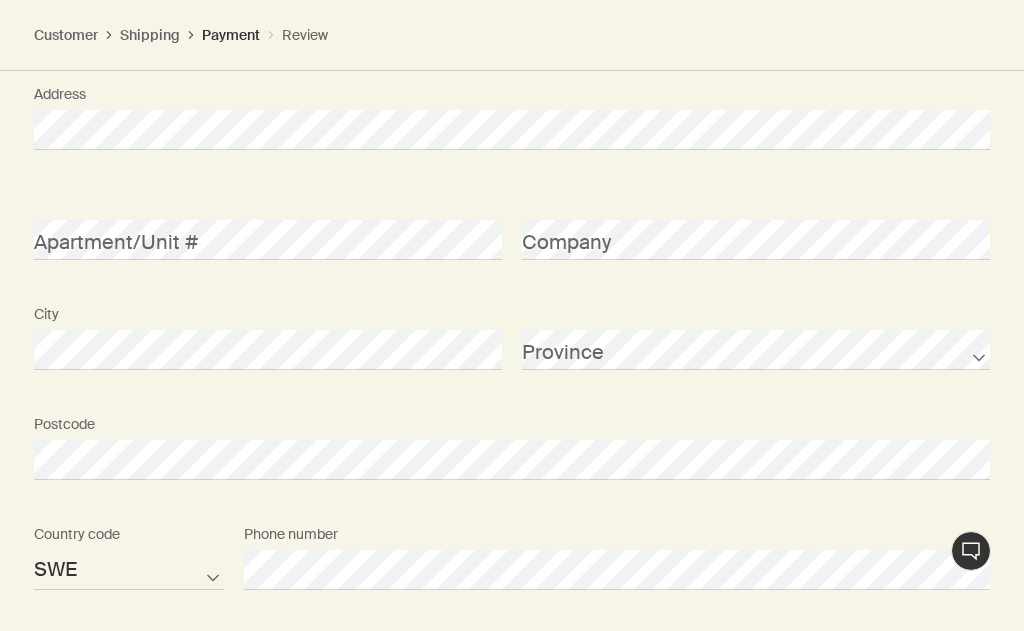 click on "Continue to next step" at bounding box center (512, 675) 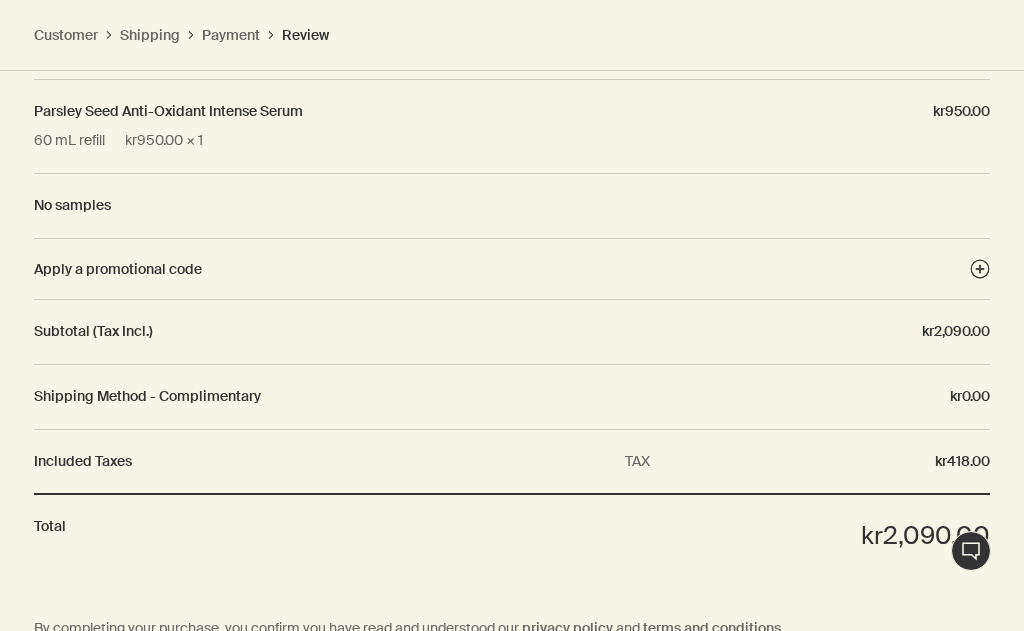 scroll, scrollTop: 1360, scrollLeft: 0, axis: vertical 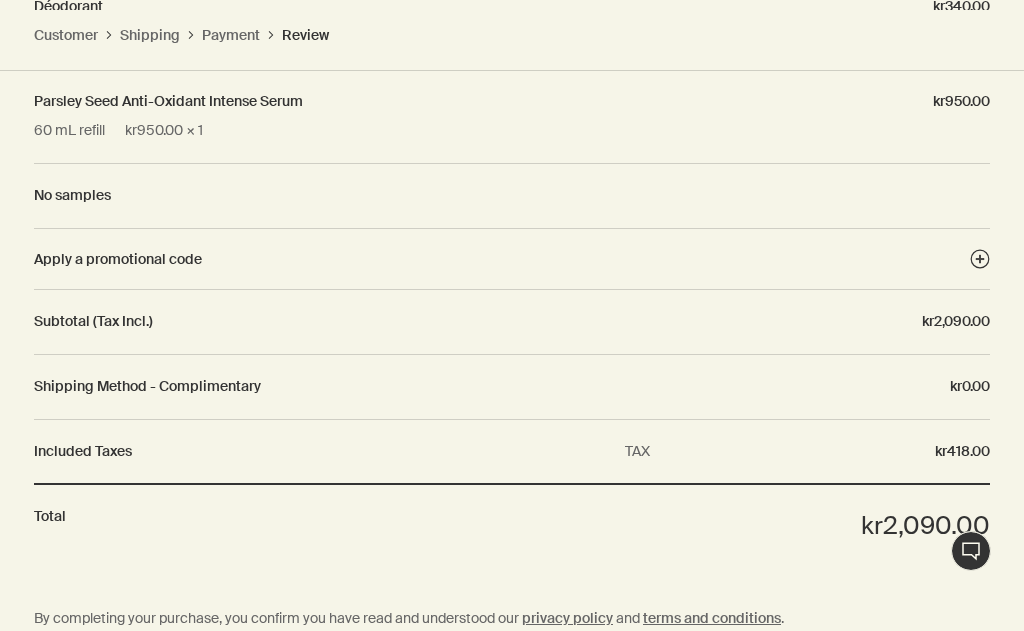 click on "Complete purchase" at bounding box center [512, 691] 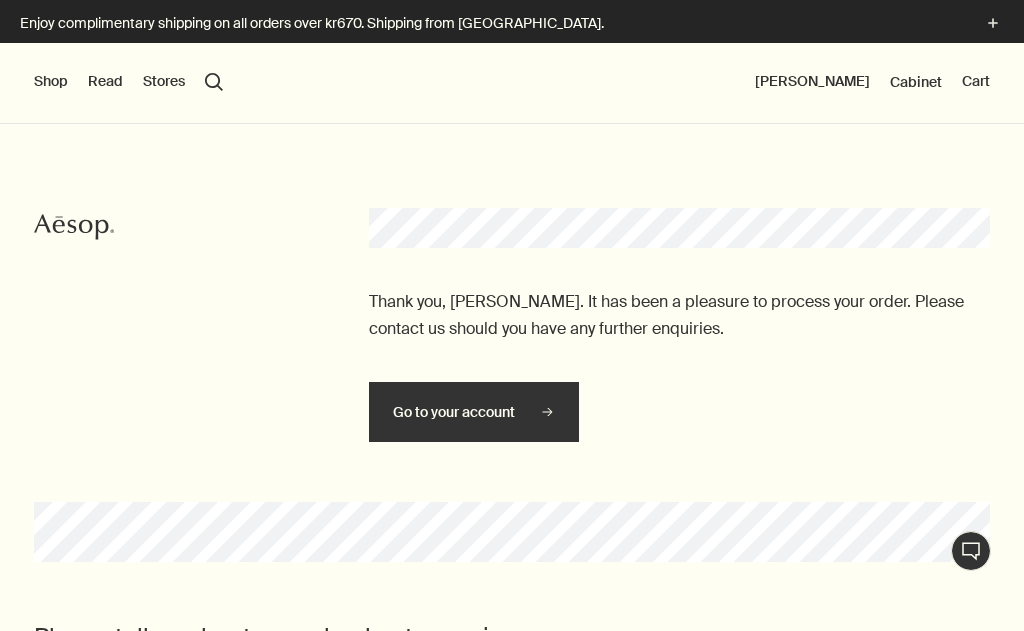 scroll, scrollTop: 0, scrollLeft: 0, axis: both 